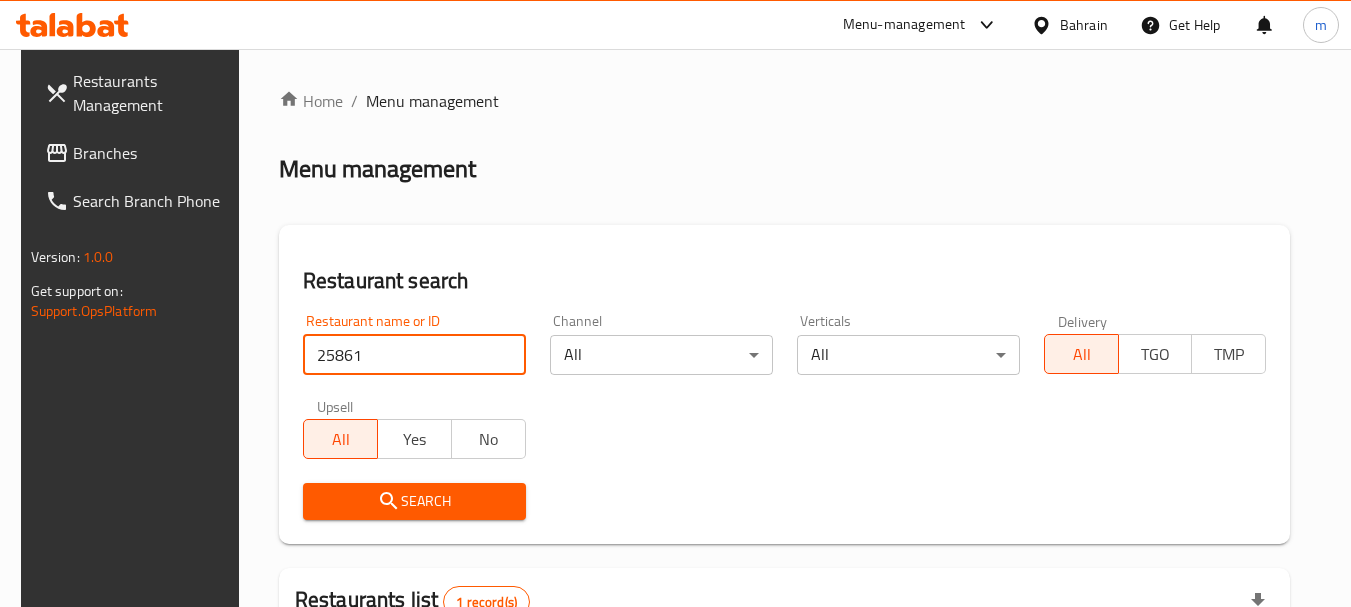 scroll, scrollTop: 260, scrollLeft: 0, axis: vertical 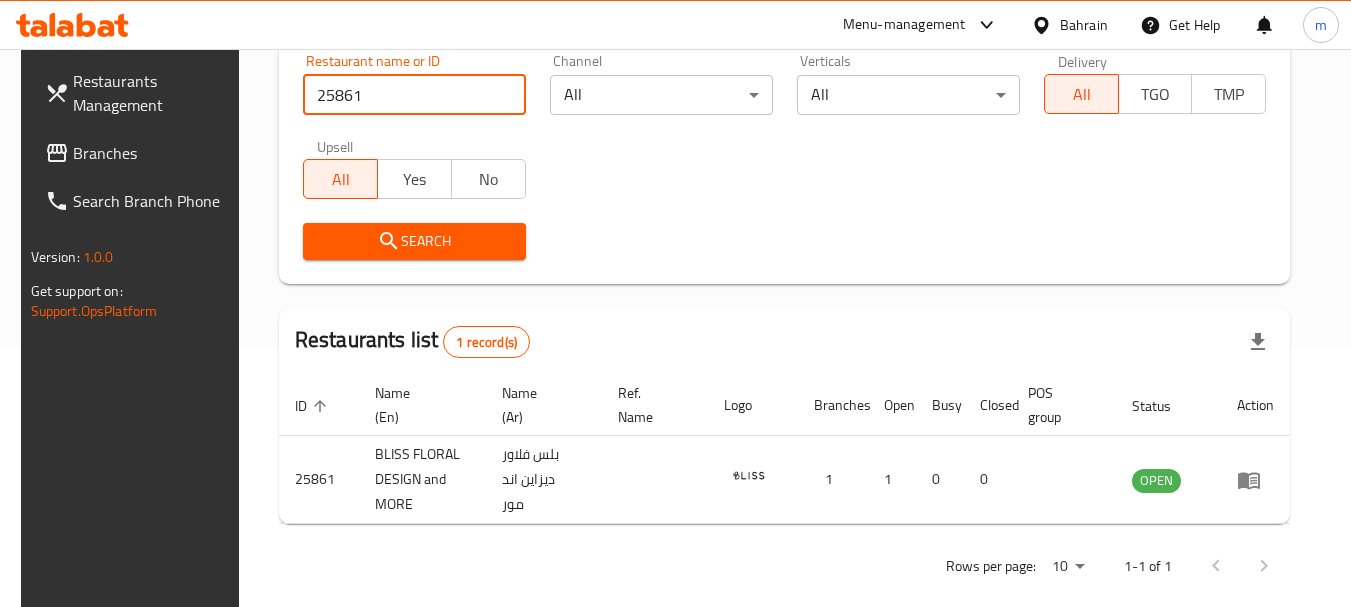 click on "Branches" at bounding box center [152, 153] 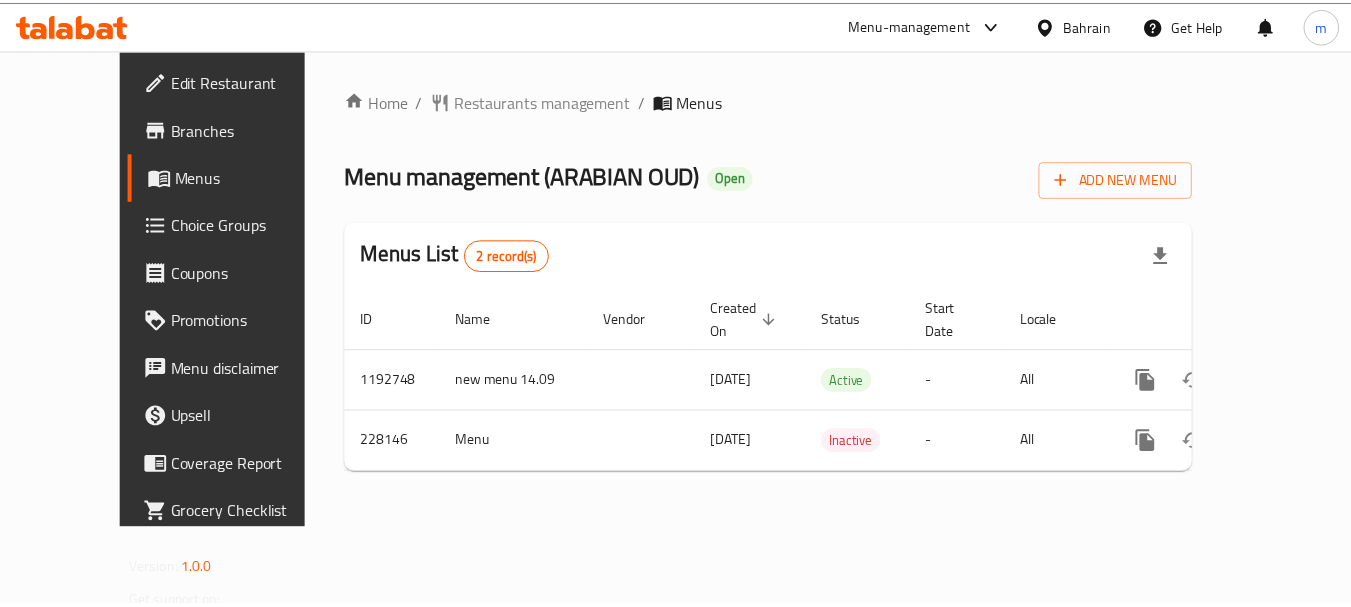 scroll, scrollTop: 0, scrollLeft: 0, axis: both 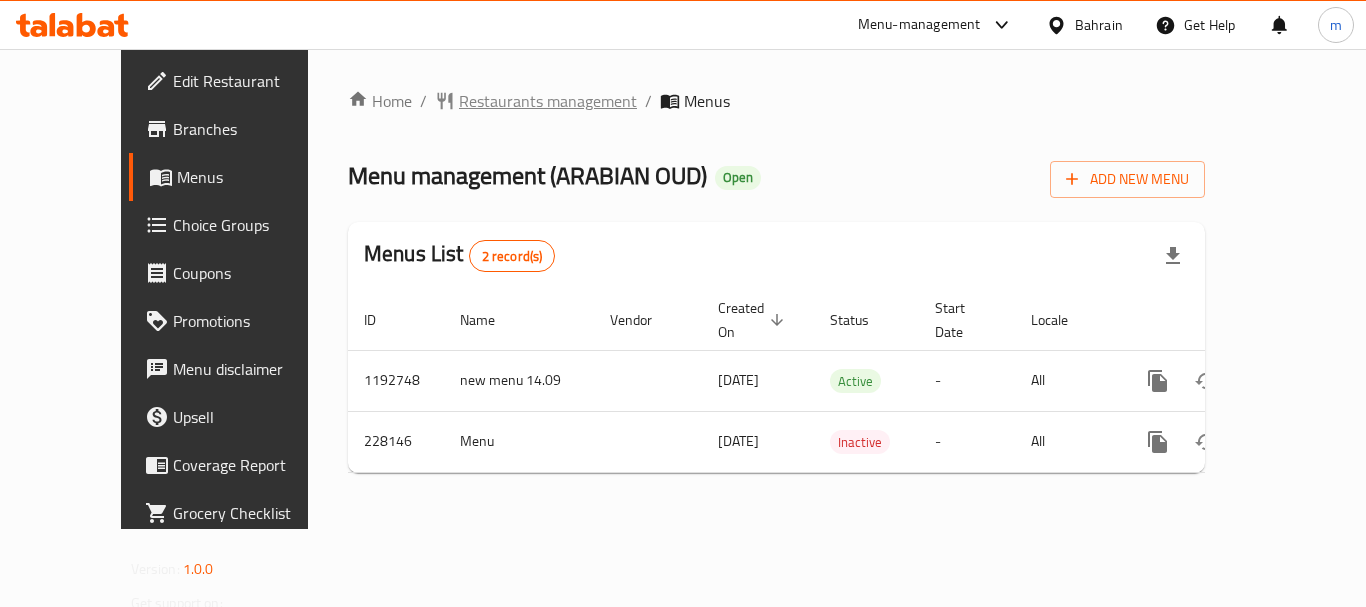 click on "Restaurants management" at bounding box center (548, 101) 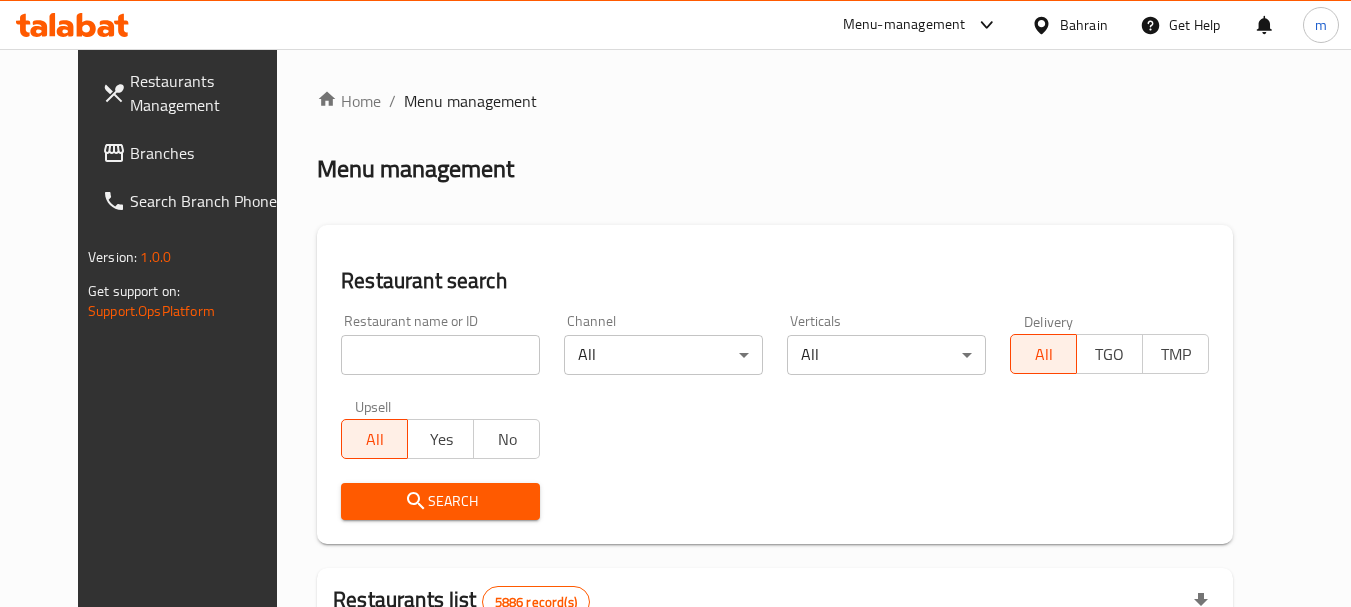 click at bounding box center (440, 355) 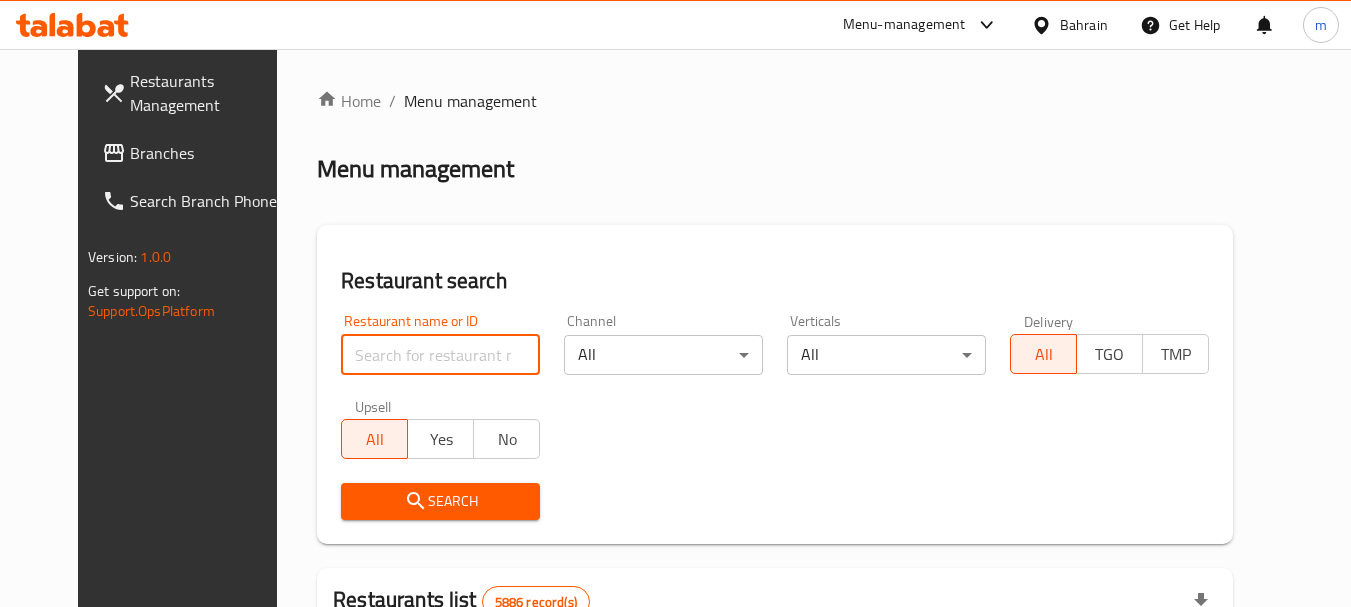 paste on "625864" 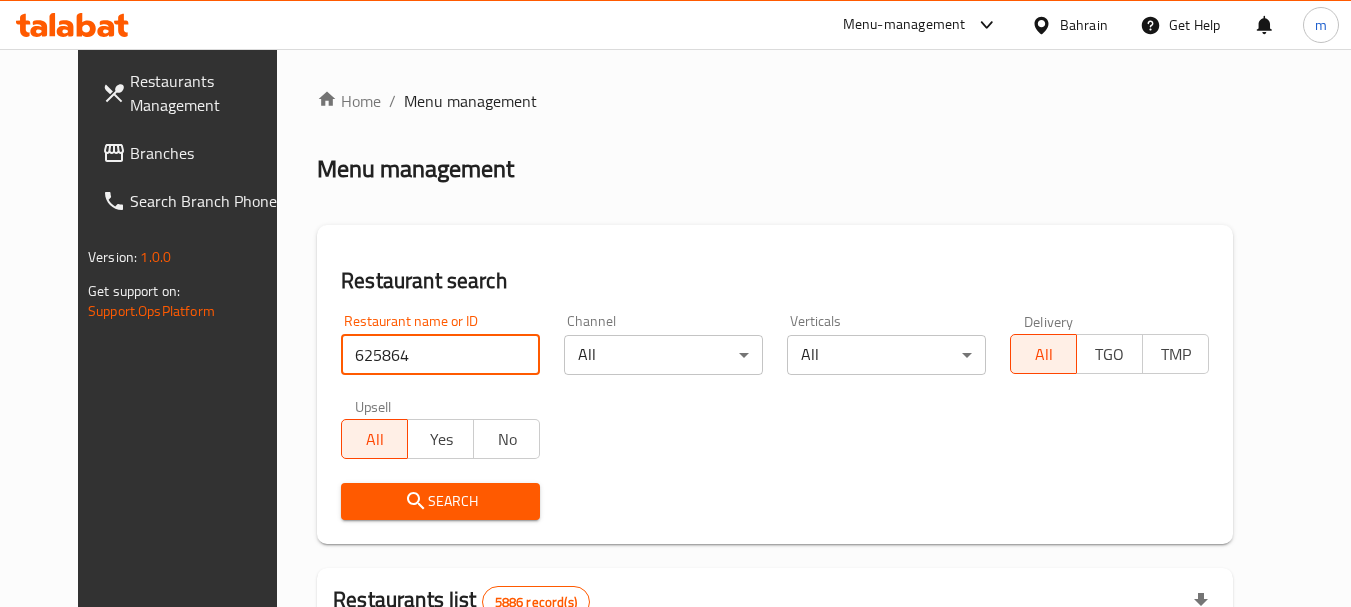 type on "625864" 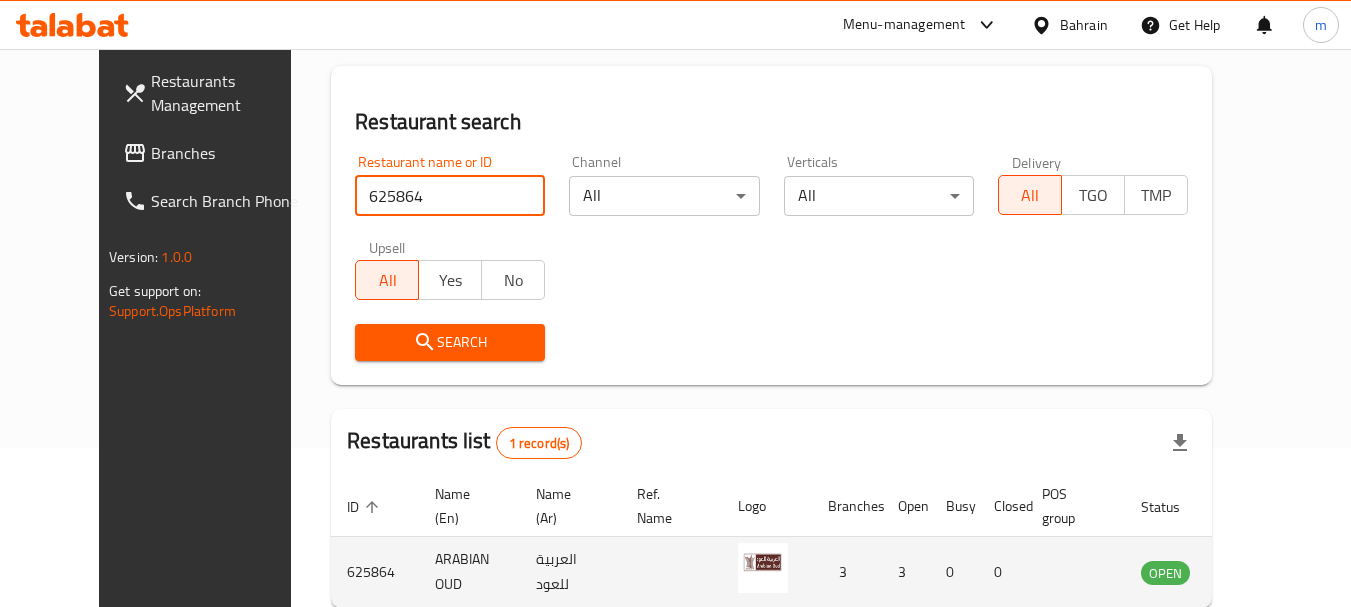 scroll, scrollTop: 236, scrollLeft: 0, axis: vertical 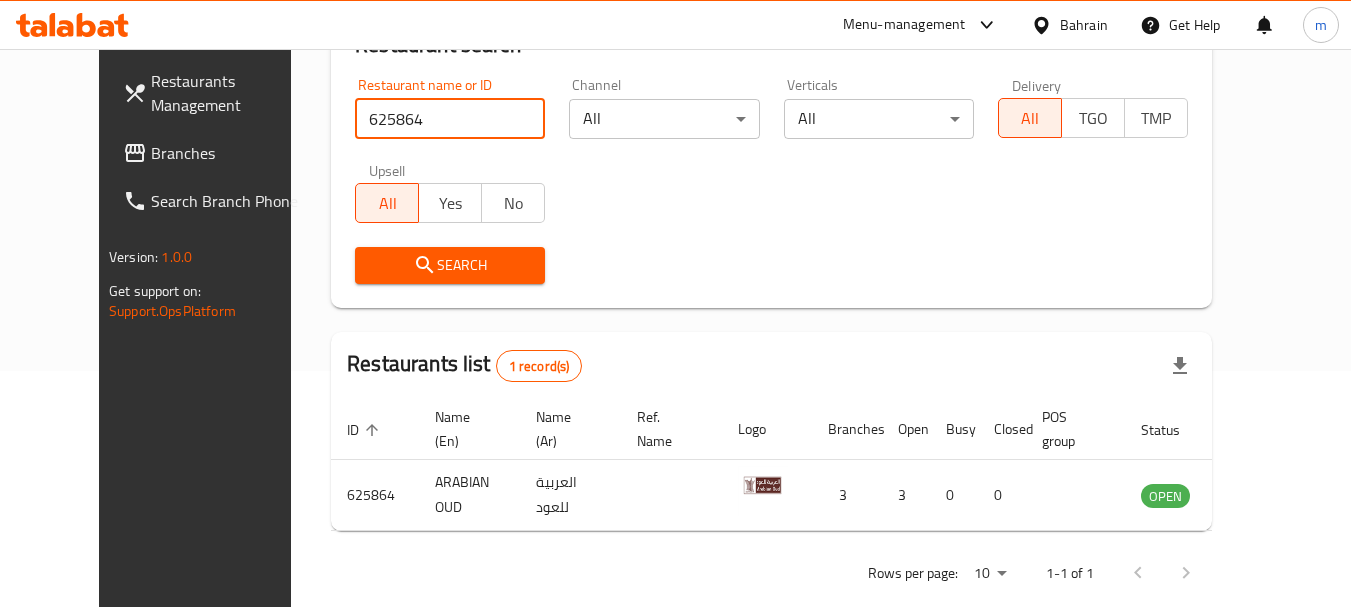 click 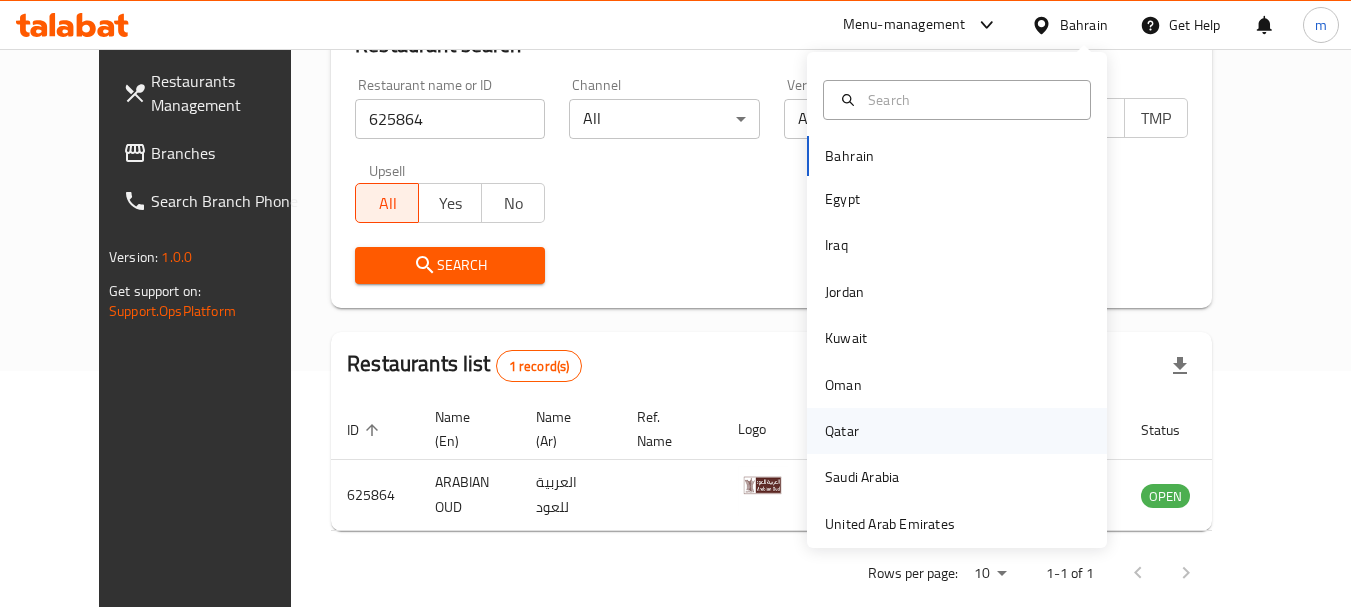 click on "Qatar" at bounding box center (957, 431) 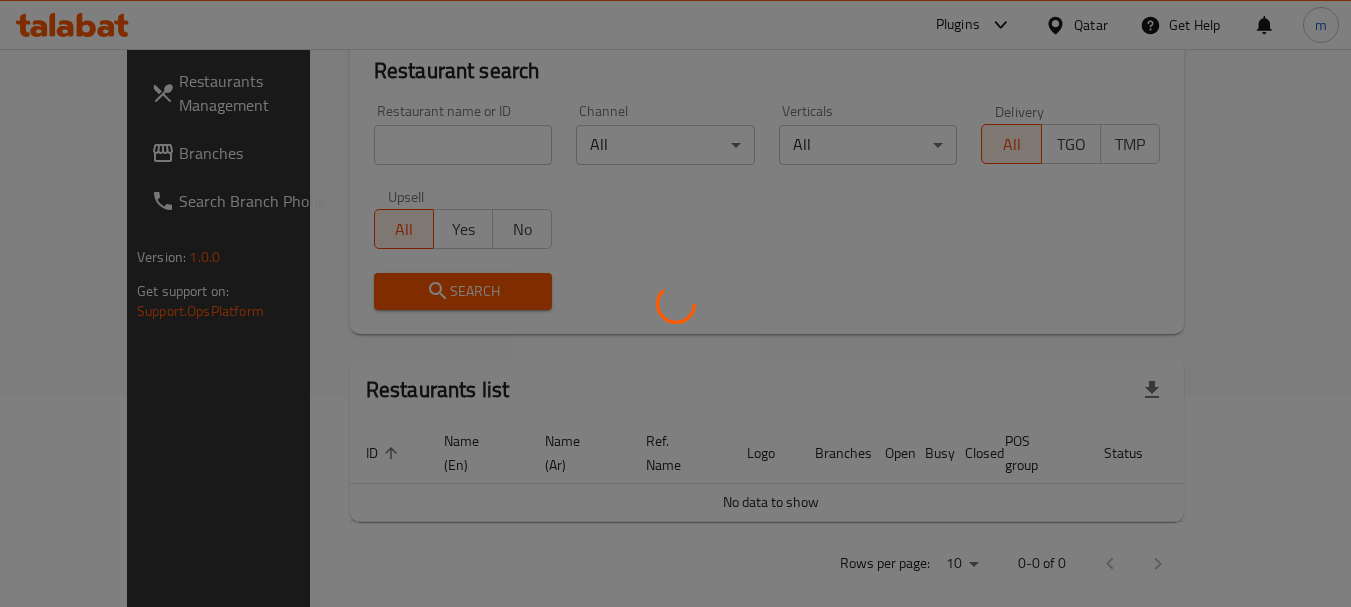 scroll, scrollTop: 236, scrollLeft: 0, axis: vertical 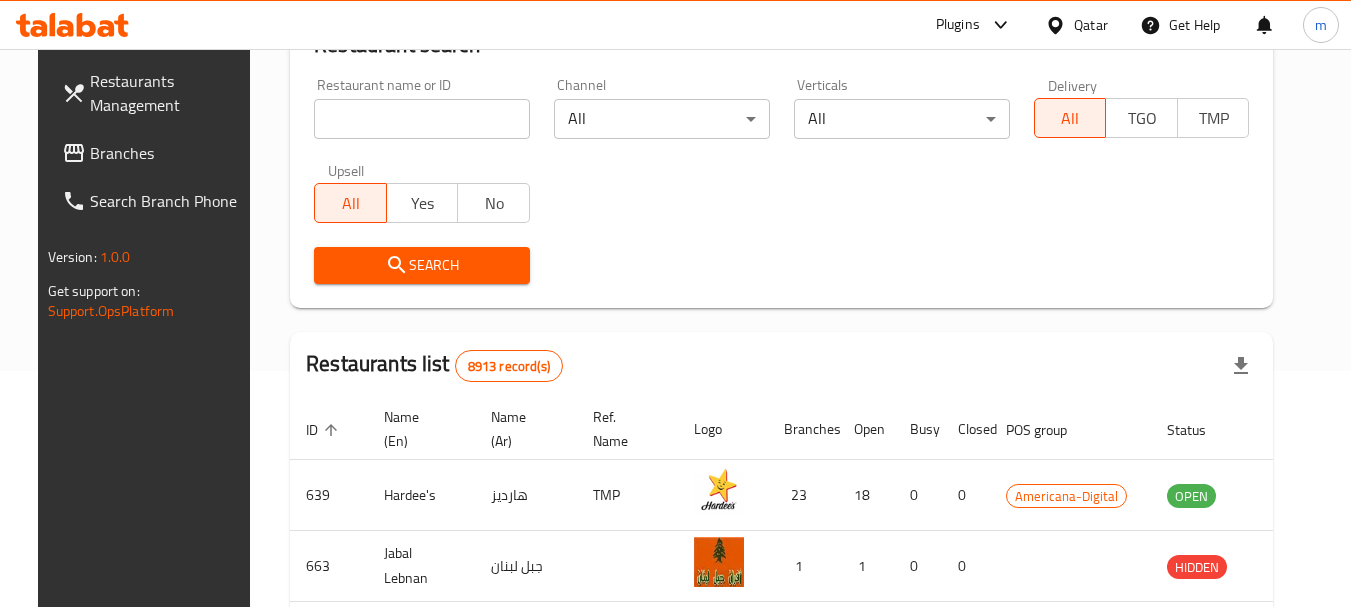 click on "Branches" at bounding box center [169, 153] 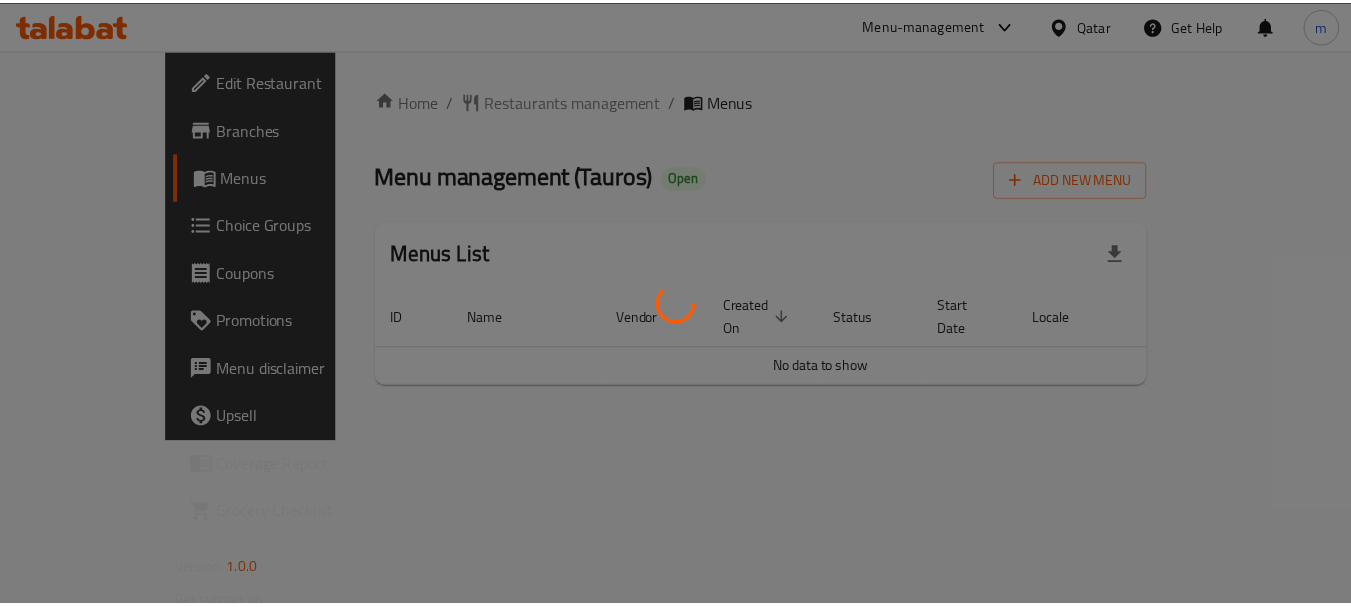 scroll, scrollTop: 0, scrollLeft: 0, axis: both 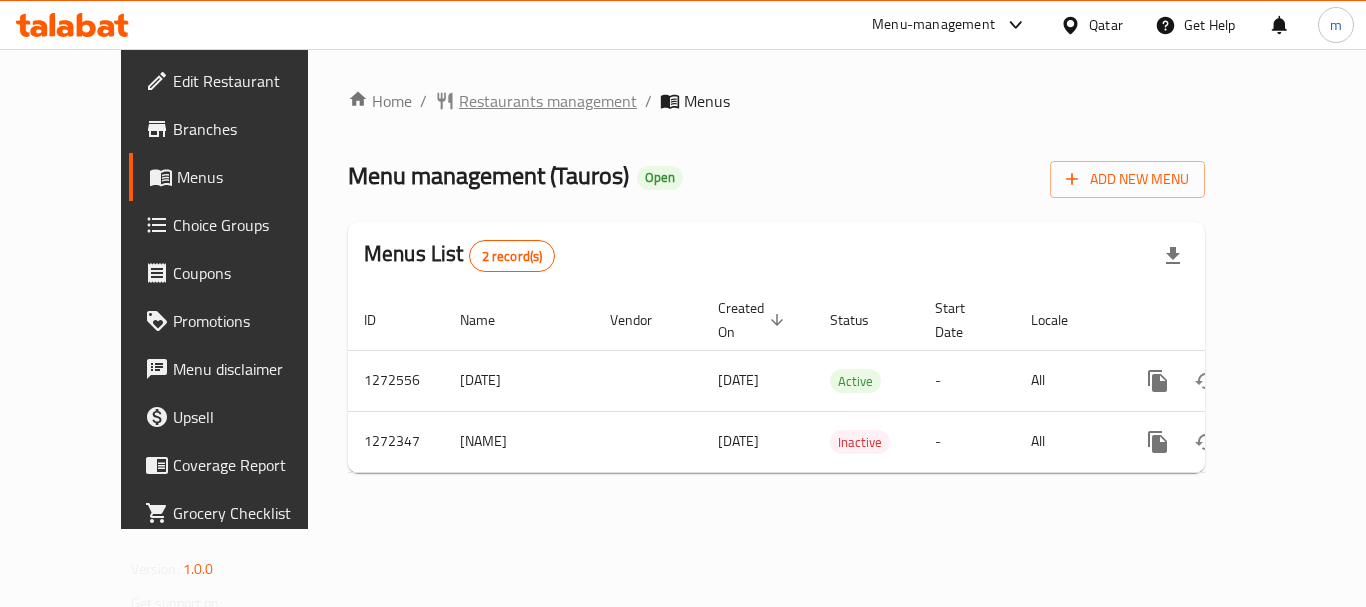 click on "Restaurants management" at bounding box center [548, 101] 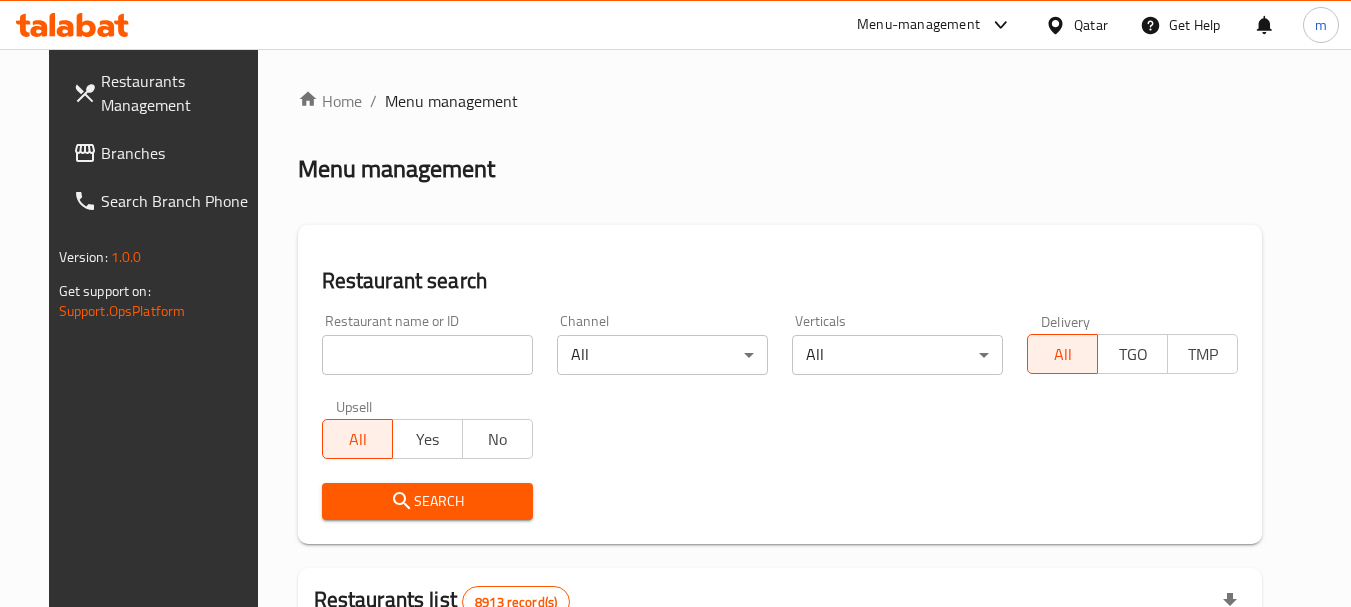 click at bounding box center (427, 355) 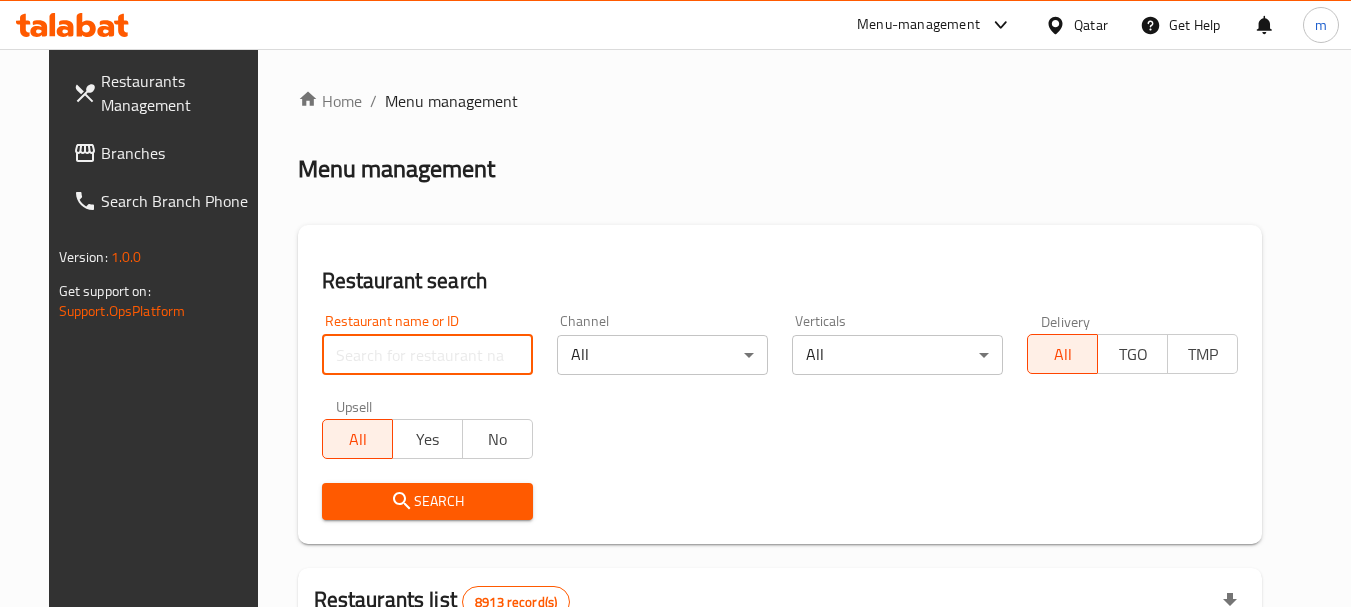 paste on "690120" 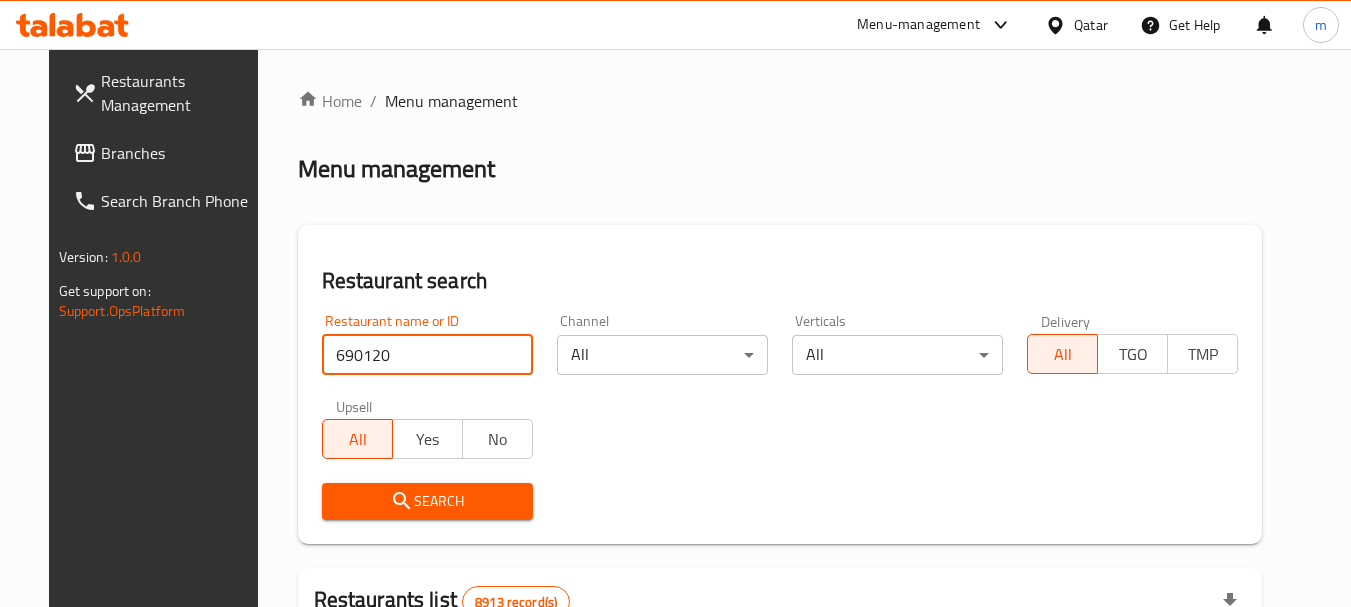 type on "690120" 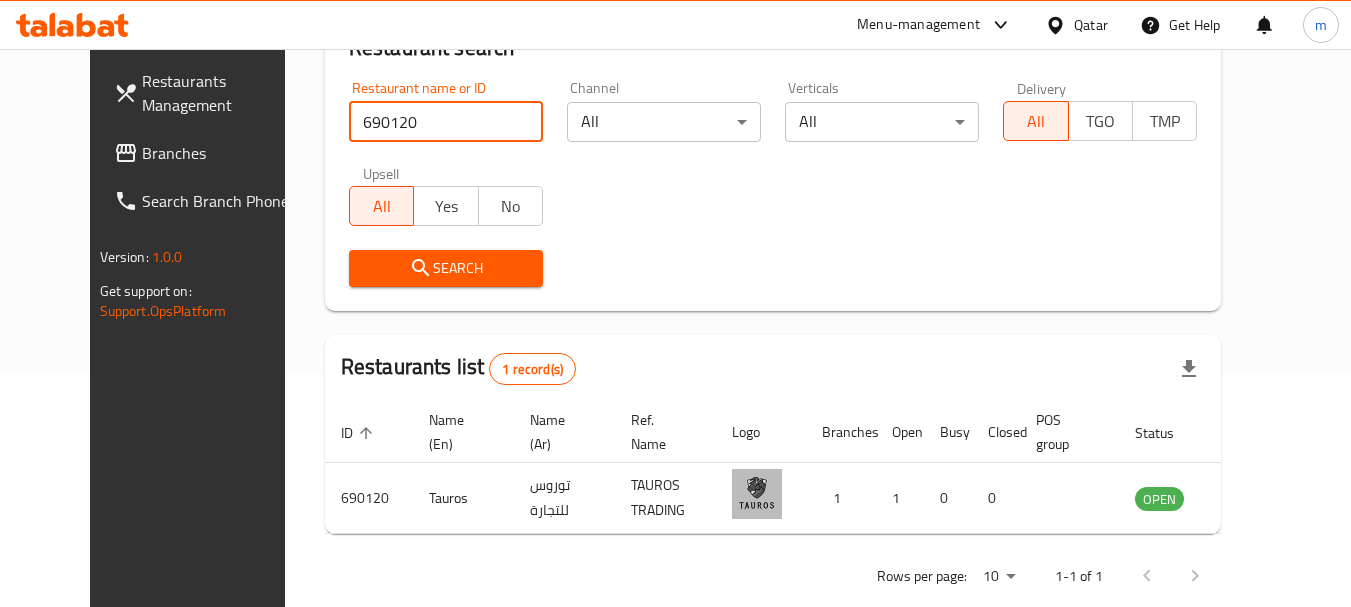 scroll, scrollTop: 268, scrollLeft: 0, axis: vertical 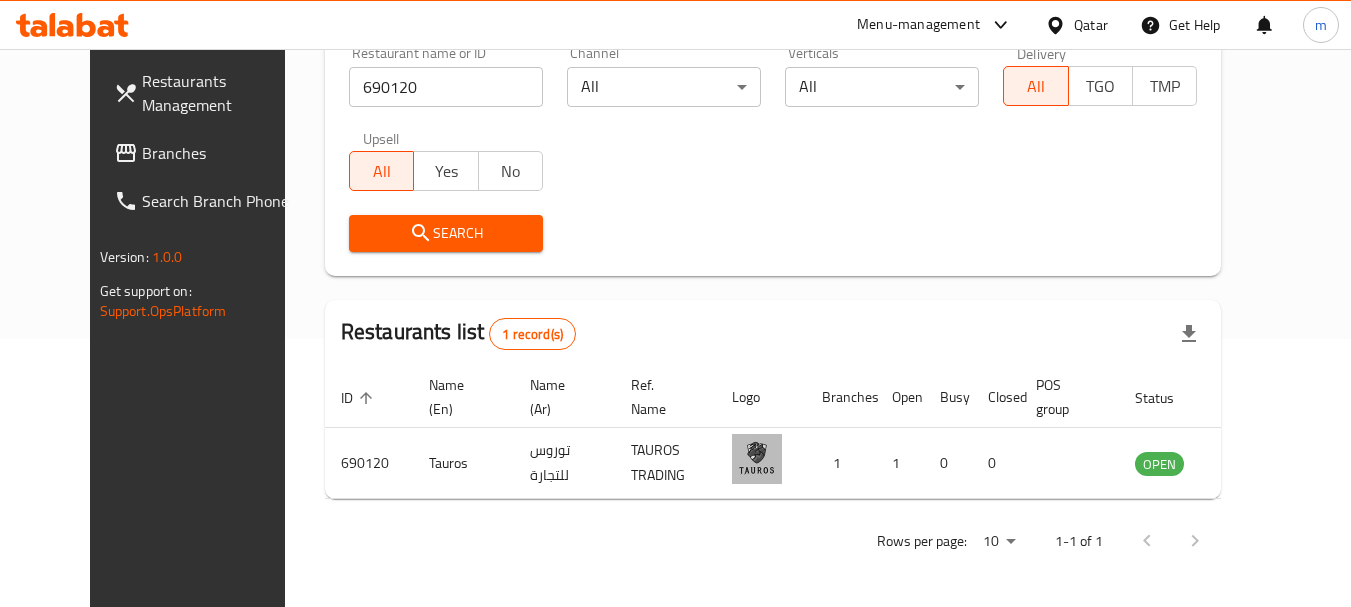 click on "Qatar" at bounding box center [1076, 25] 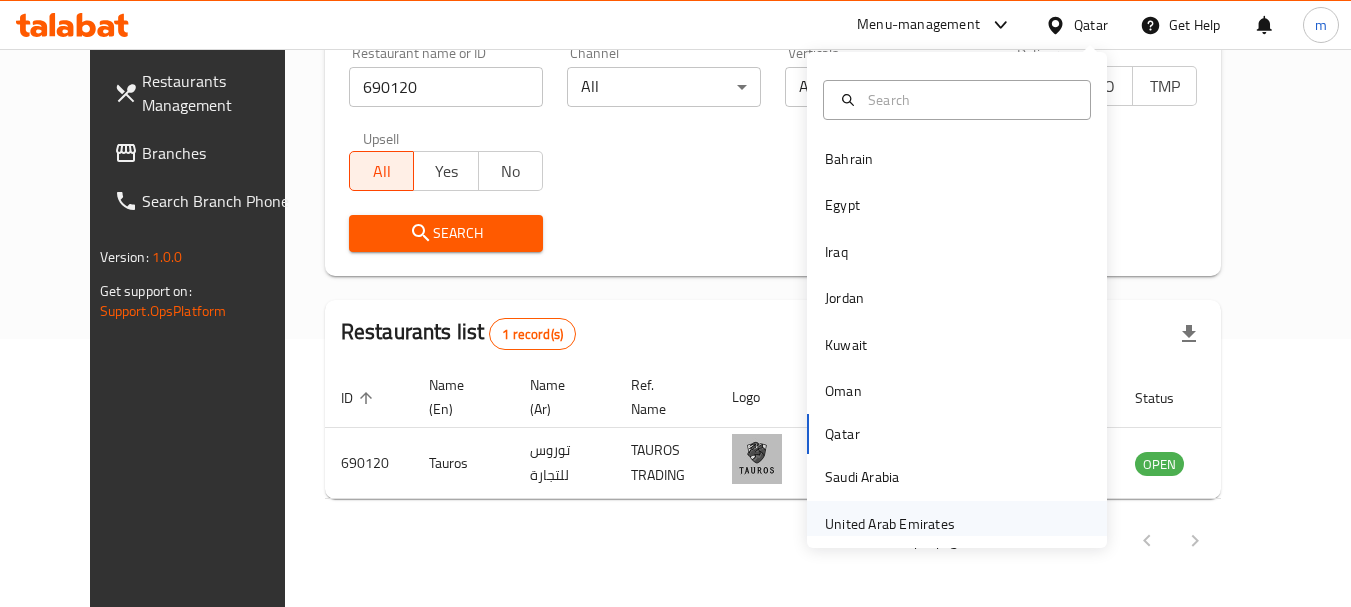 click on "United Arab Emirates" at bounding box center [890, 524] 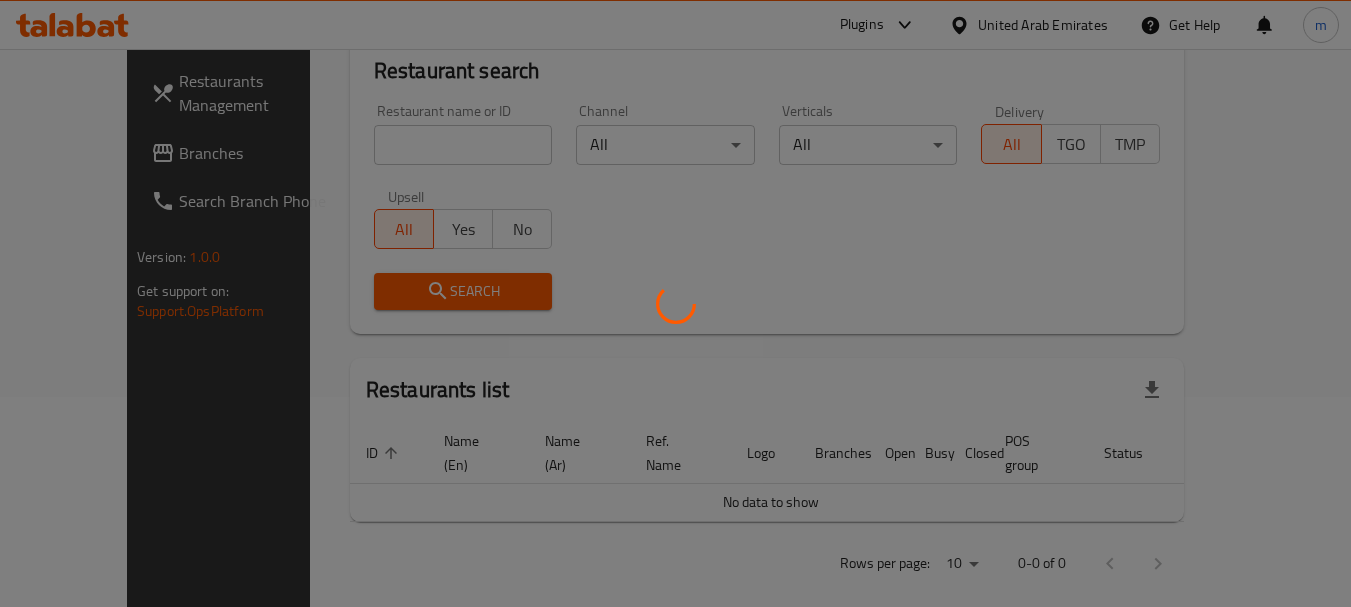 scroll, scrollTop: 268, scrollLeft: 0, axis: vertical 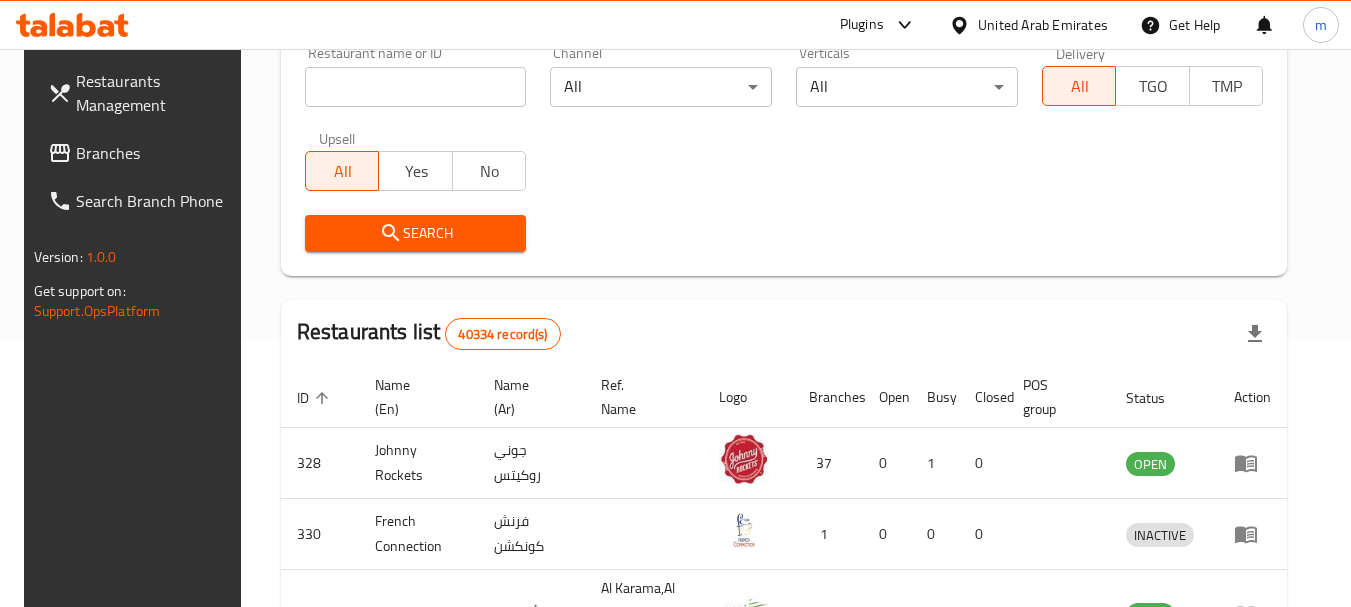 click on "Branches" at bounding box center [155, 153] 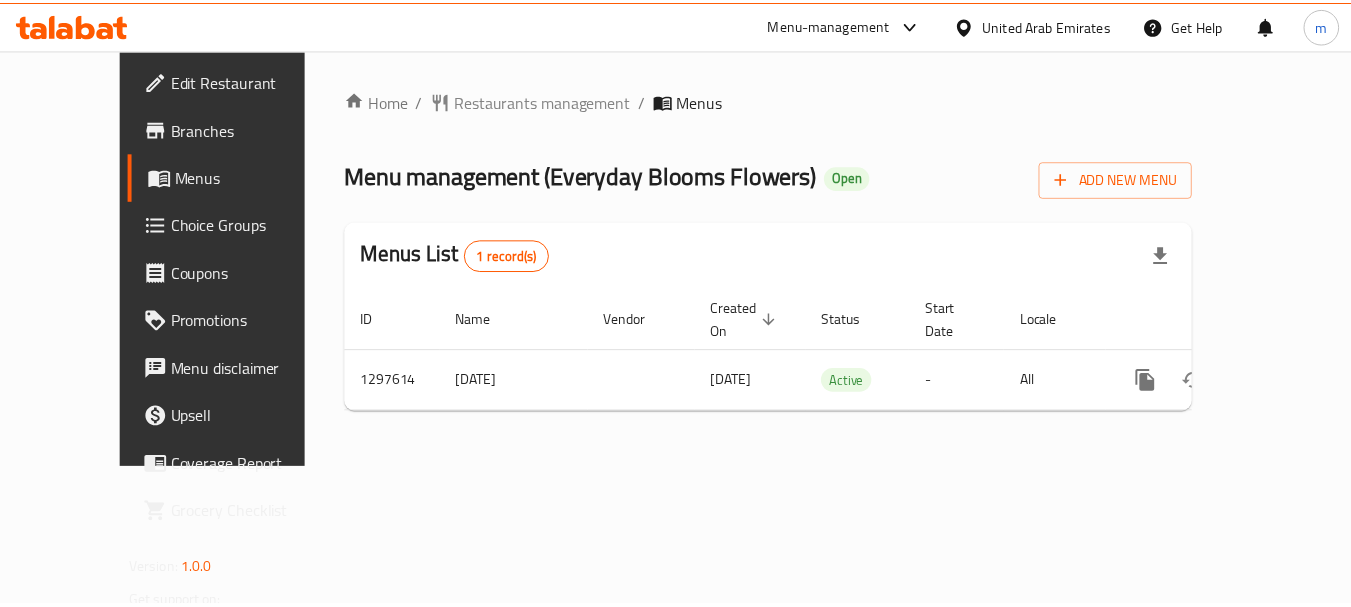 scroll, scrollTop: 0, scrollLeft: 0, axis: both 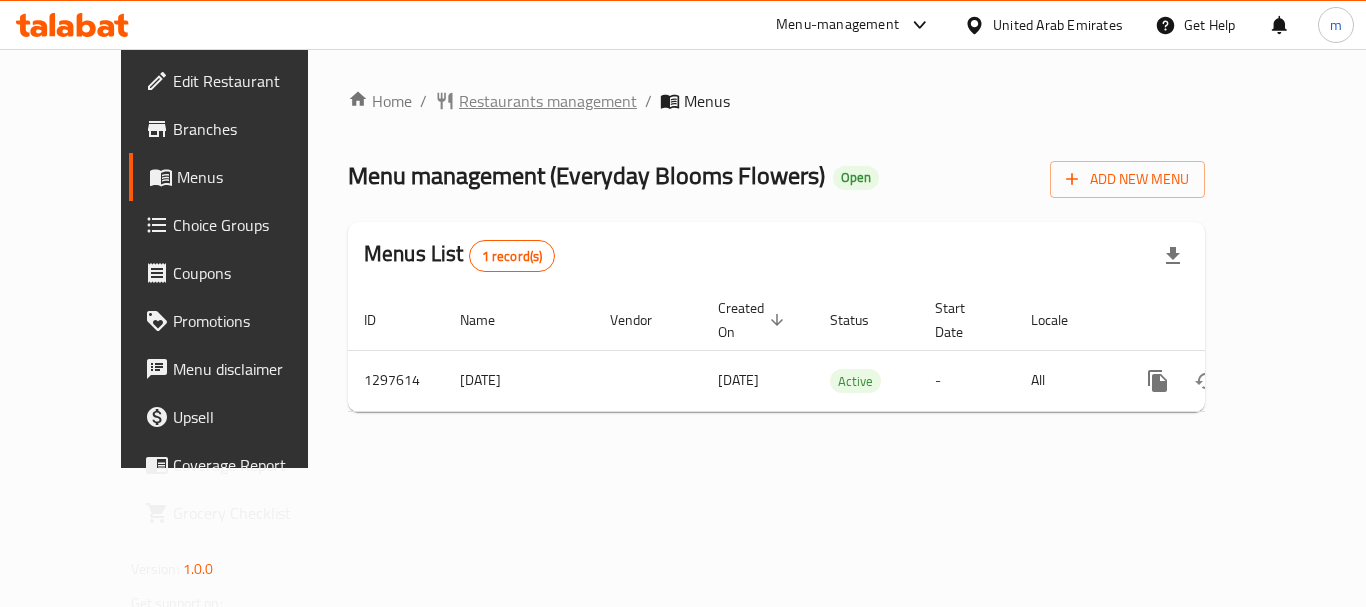click on "Restaurants management" at bounding box center (548, 101) 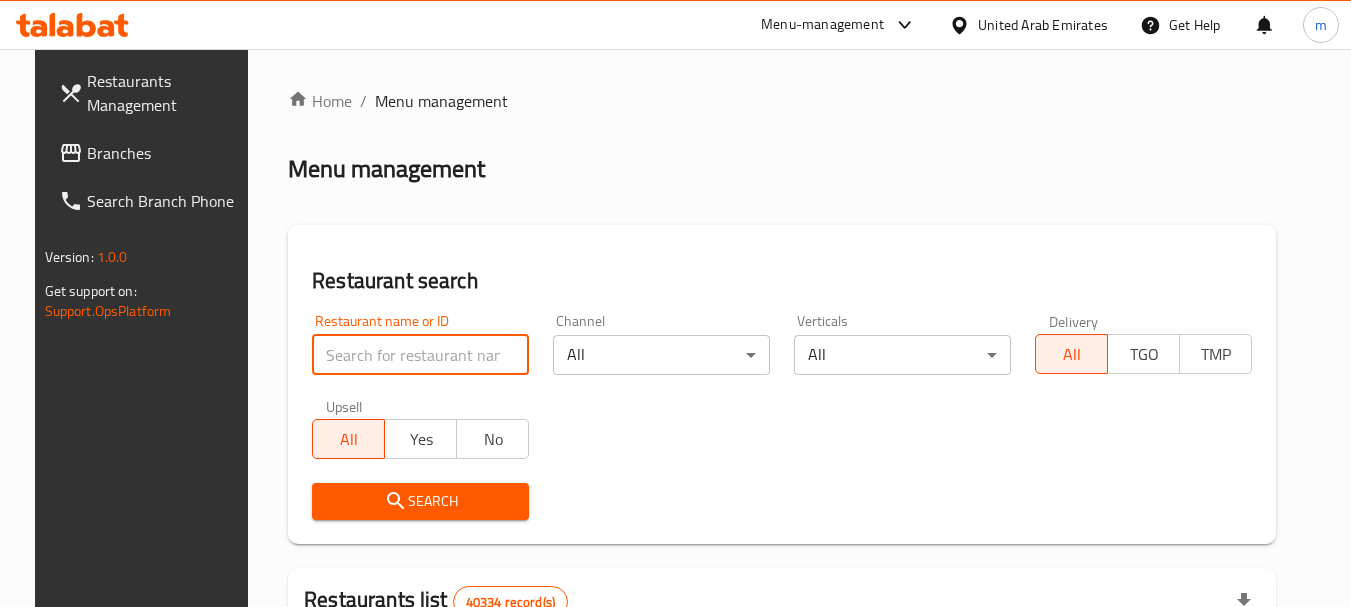 click at bounding box center (420, 355) 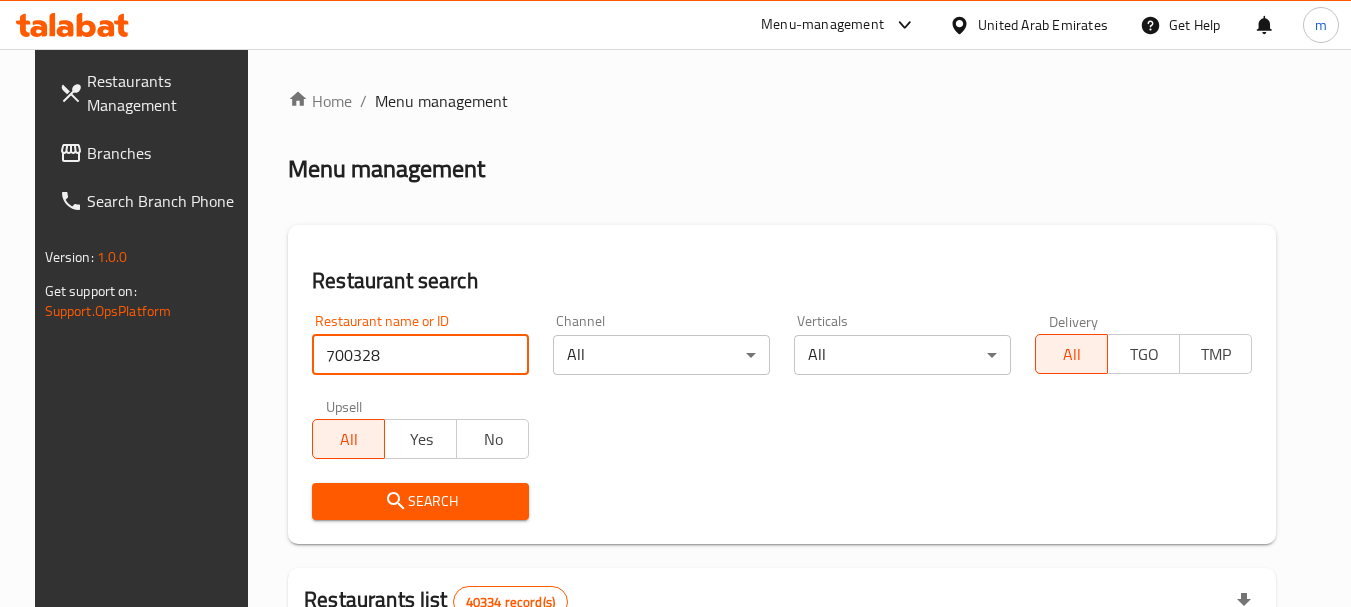 type on "700328" 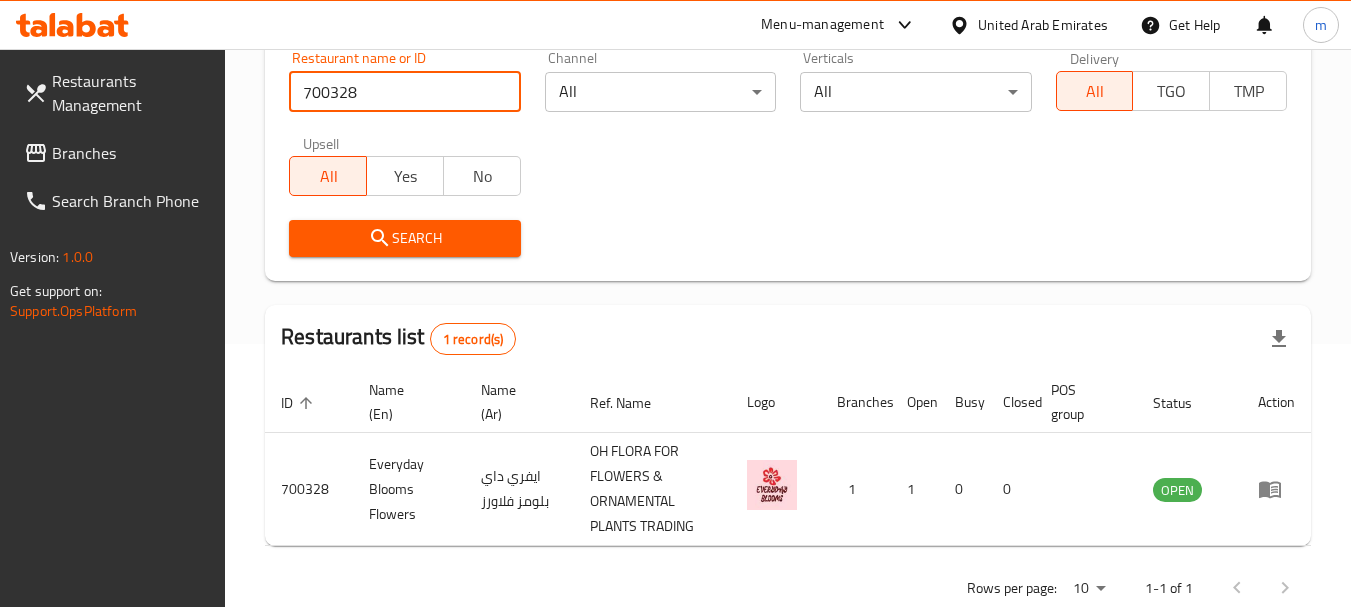 scroll, scrollTop: 310, scrollLeft: 0, axis: vertical 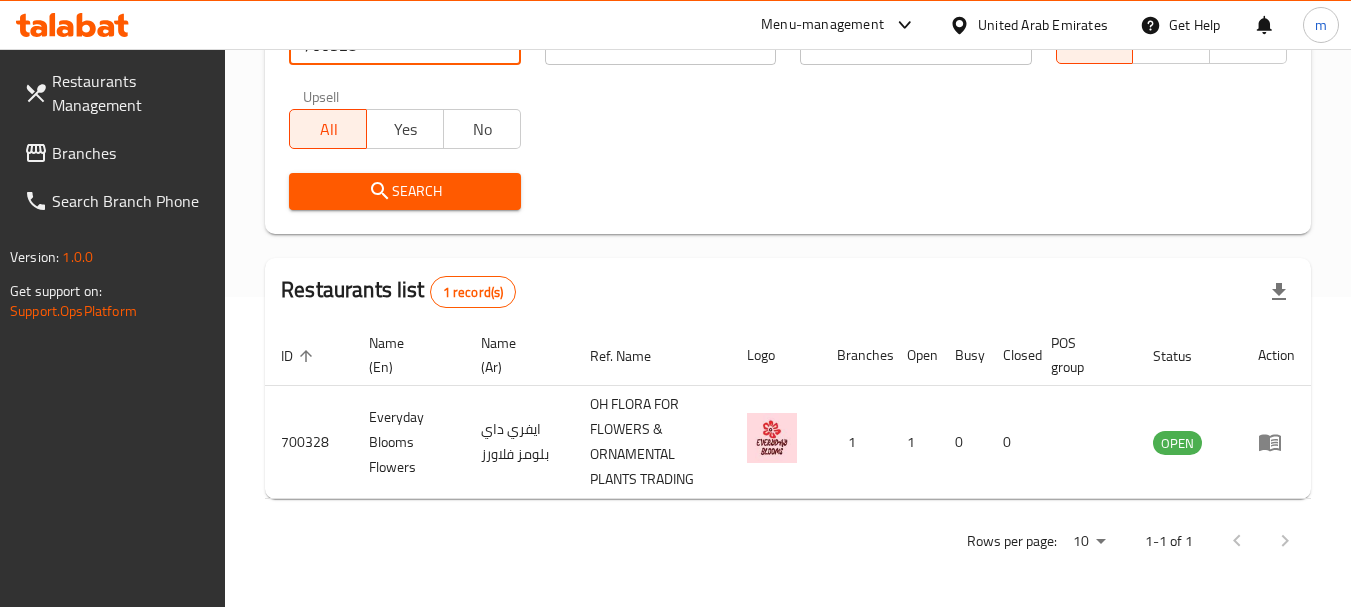 click on "Branches" at bounding box center [131, 153] 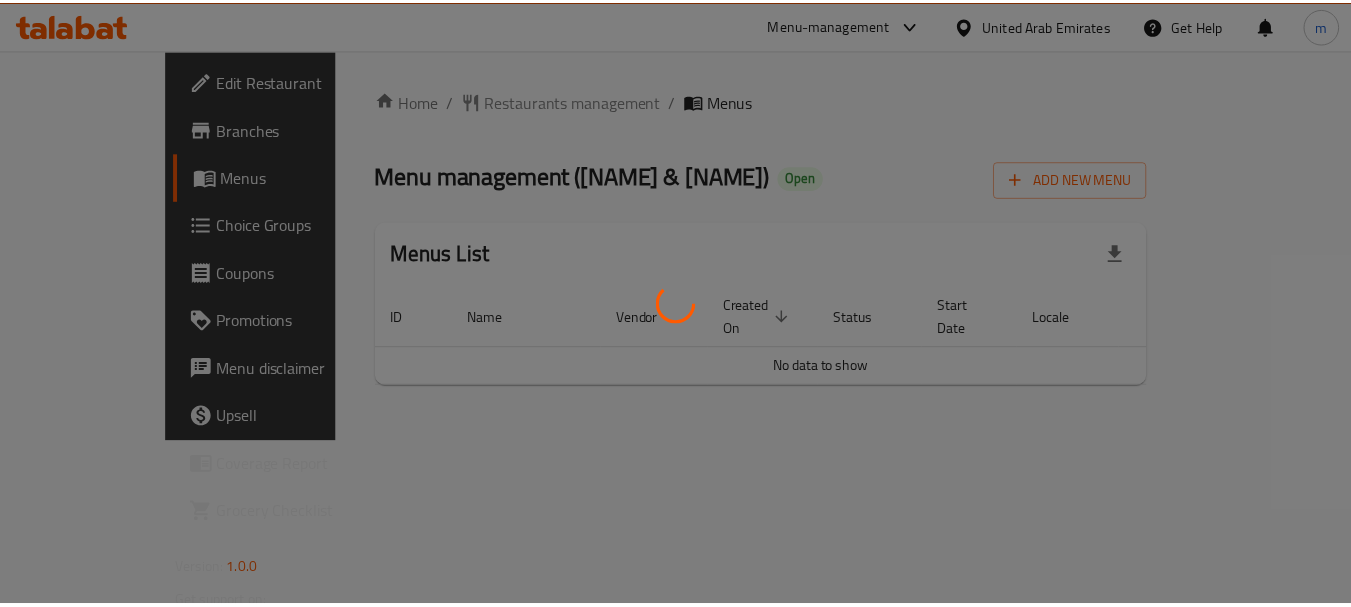 scroll, scrollTop: 0, scrollLeft: 0, axis: both 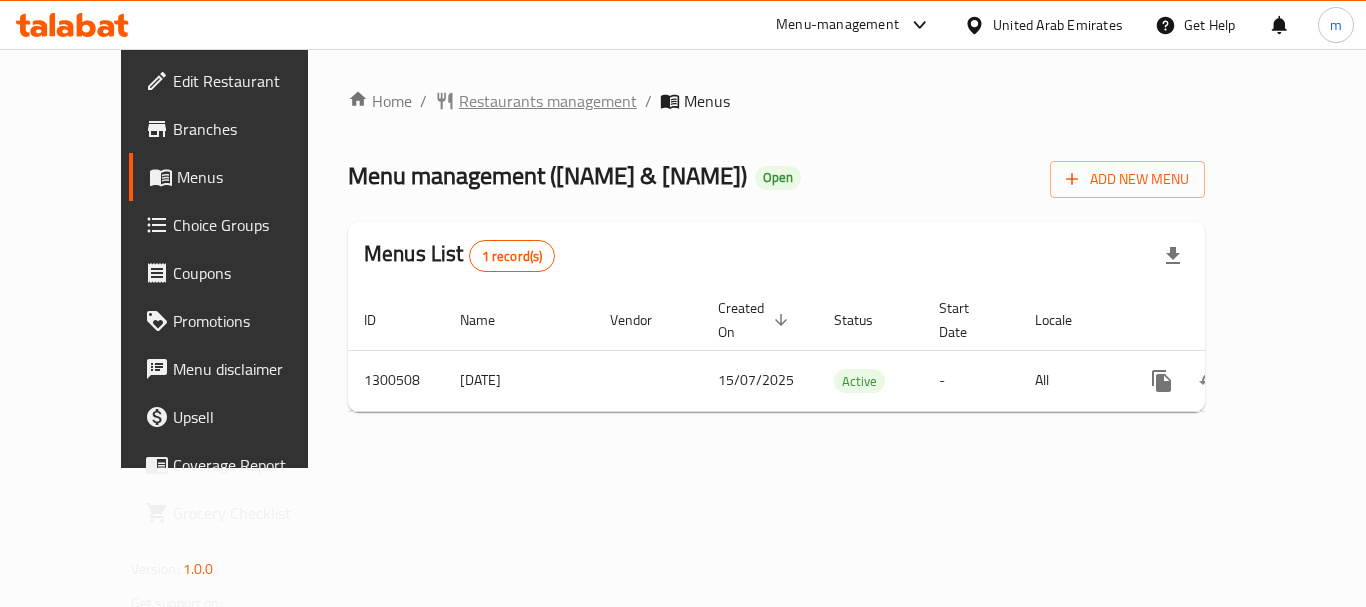 click on "Restaurants management" at bounding box center (548, 101) 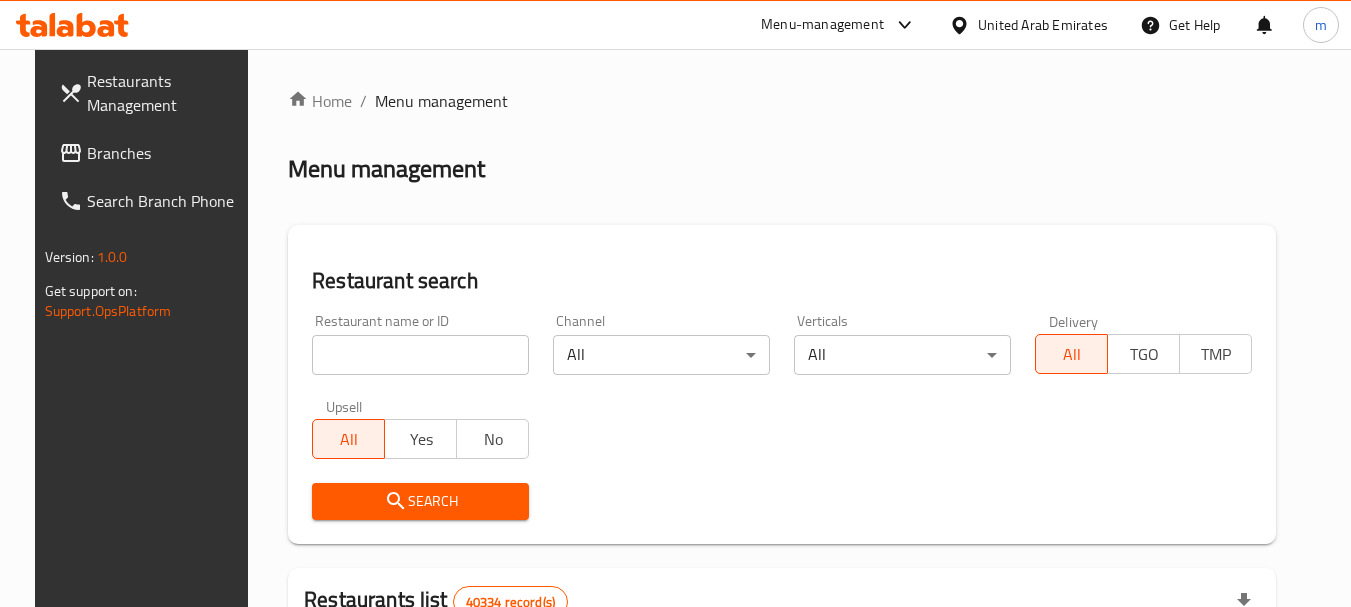 click at bounding box center [420, 355] 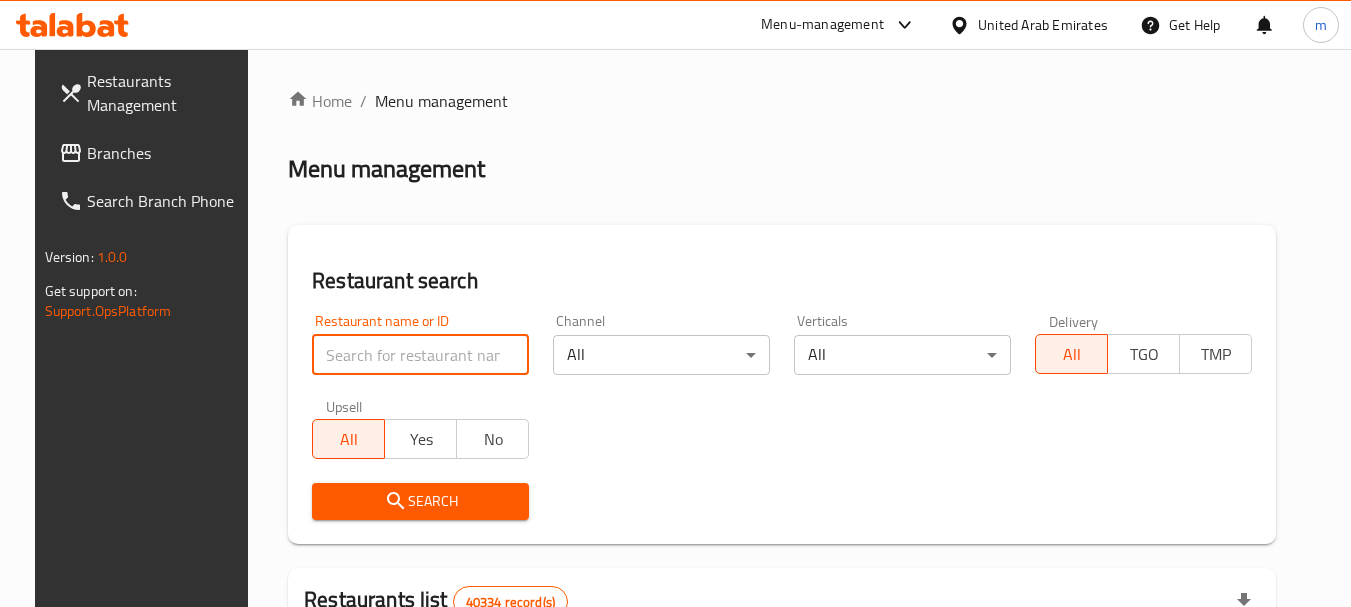 paste on "701680" 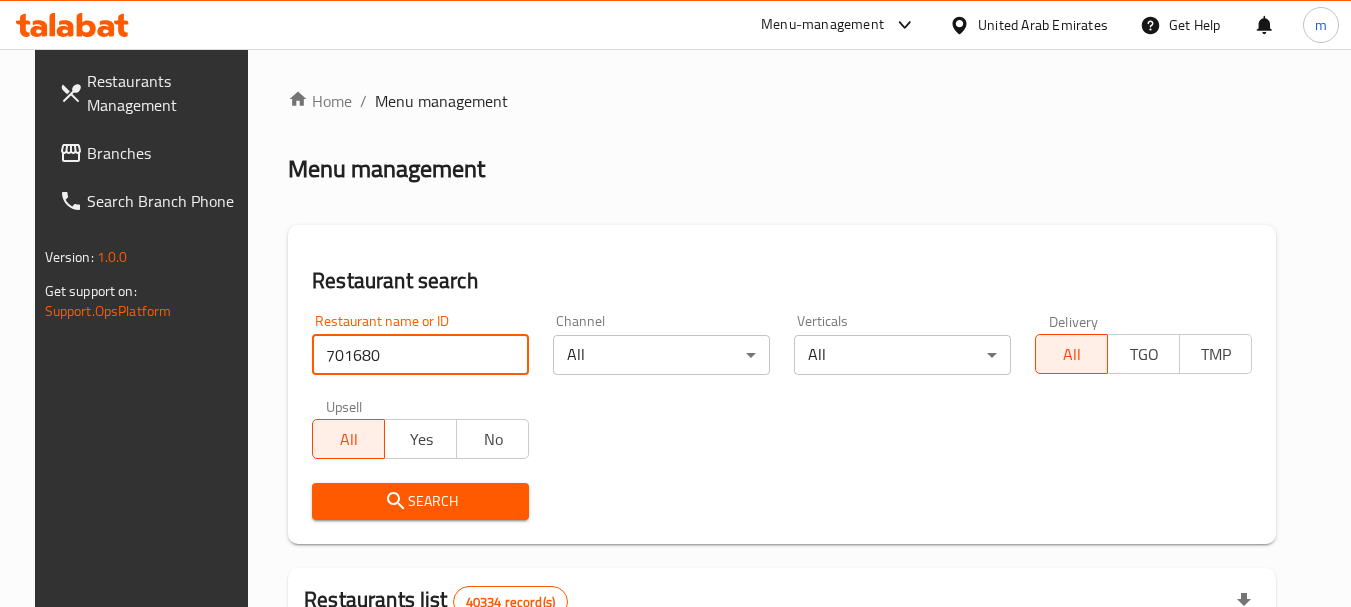type on "701680" 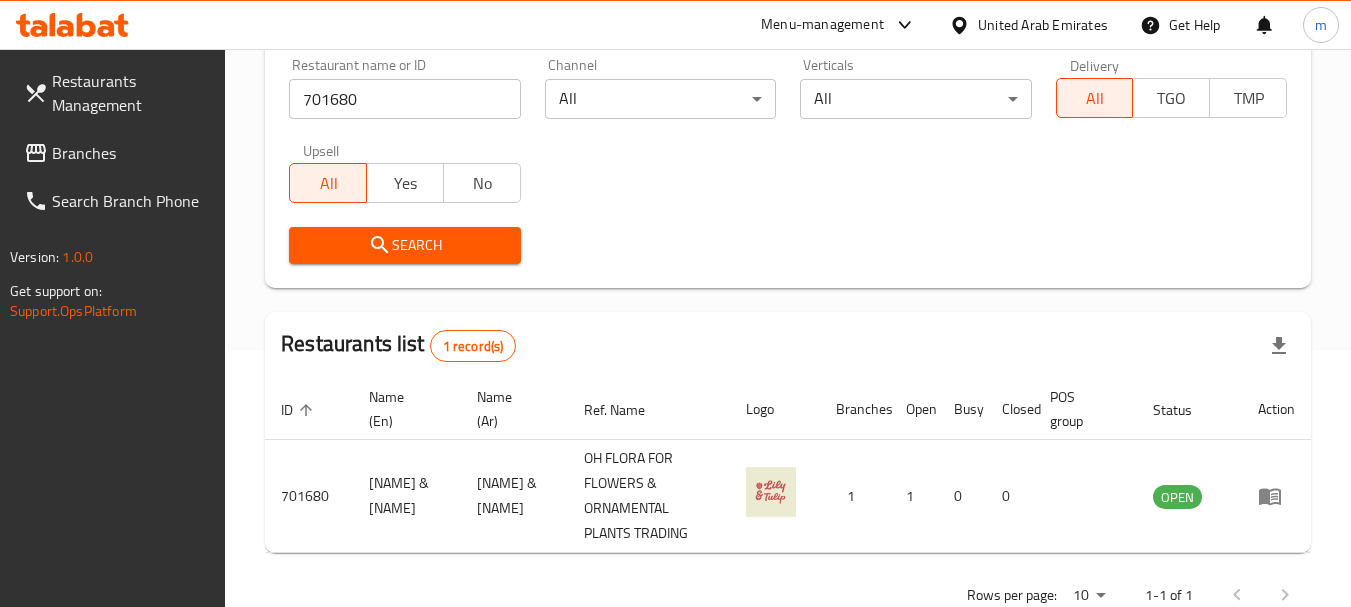 scroll, scrollTop: 110, scrollLeft: 0, axis: vertical 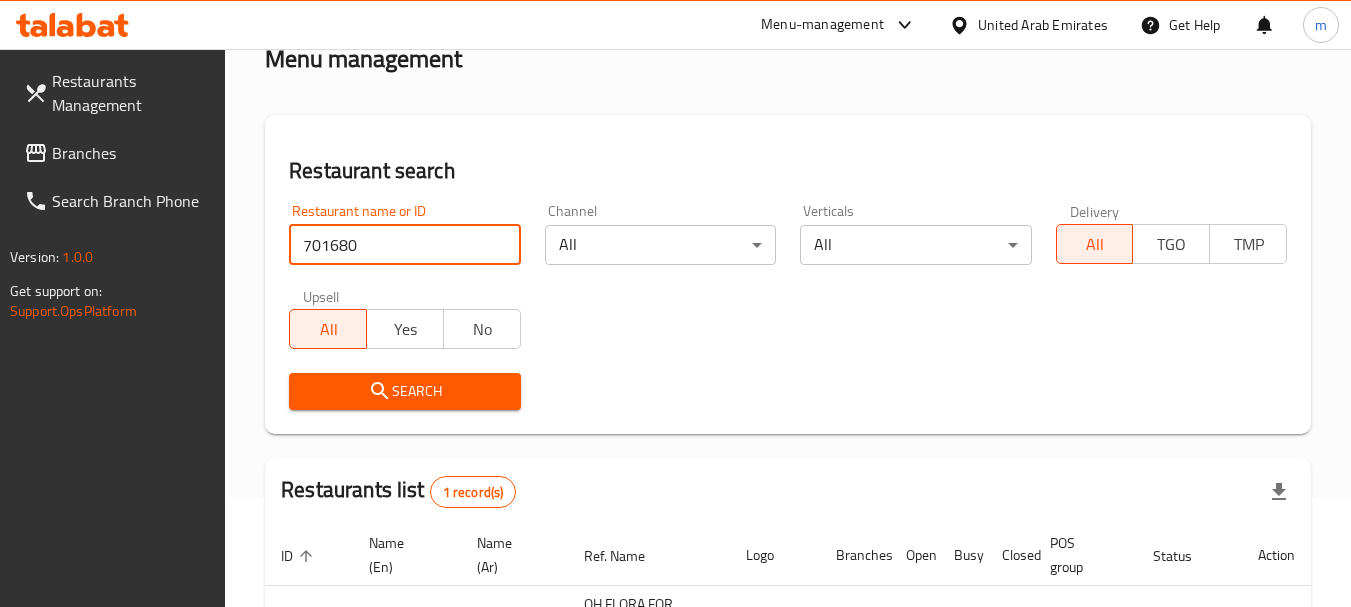 click on "Branches" at bounding box center [131, 153] 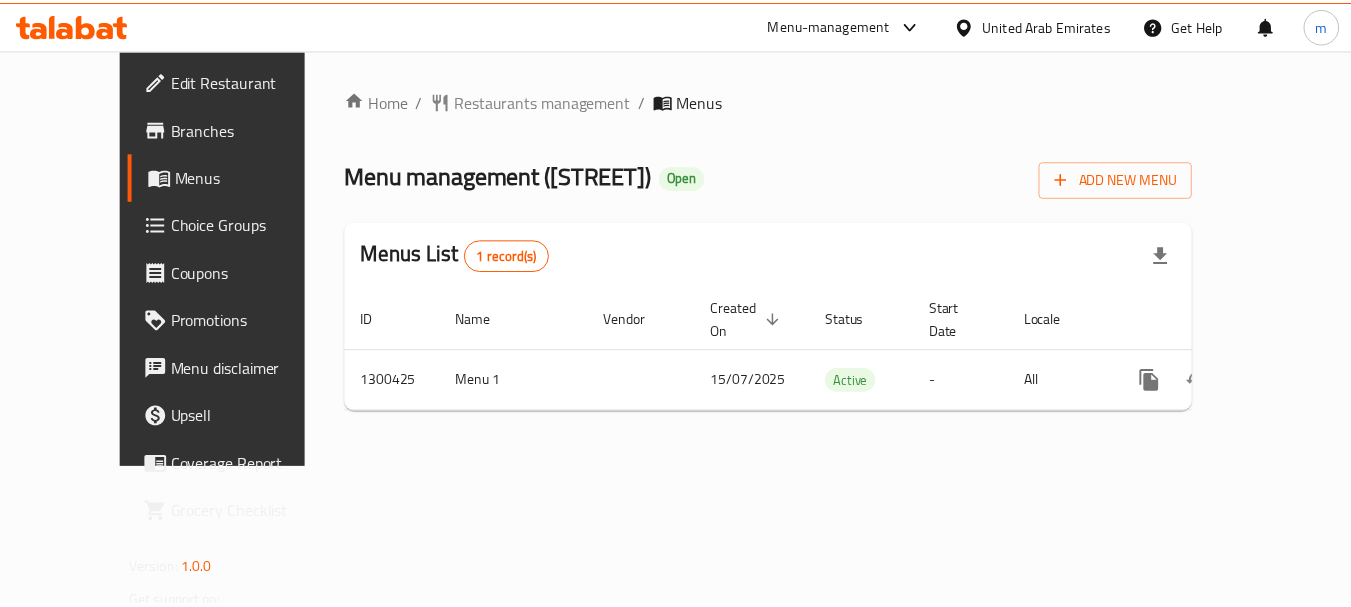 scroll, scrollTop: 0, scrollLeft: 0, axis: both 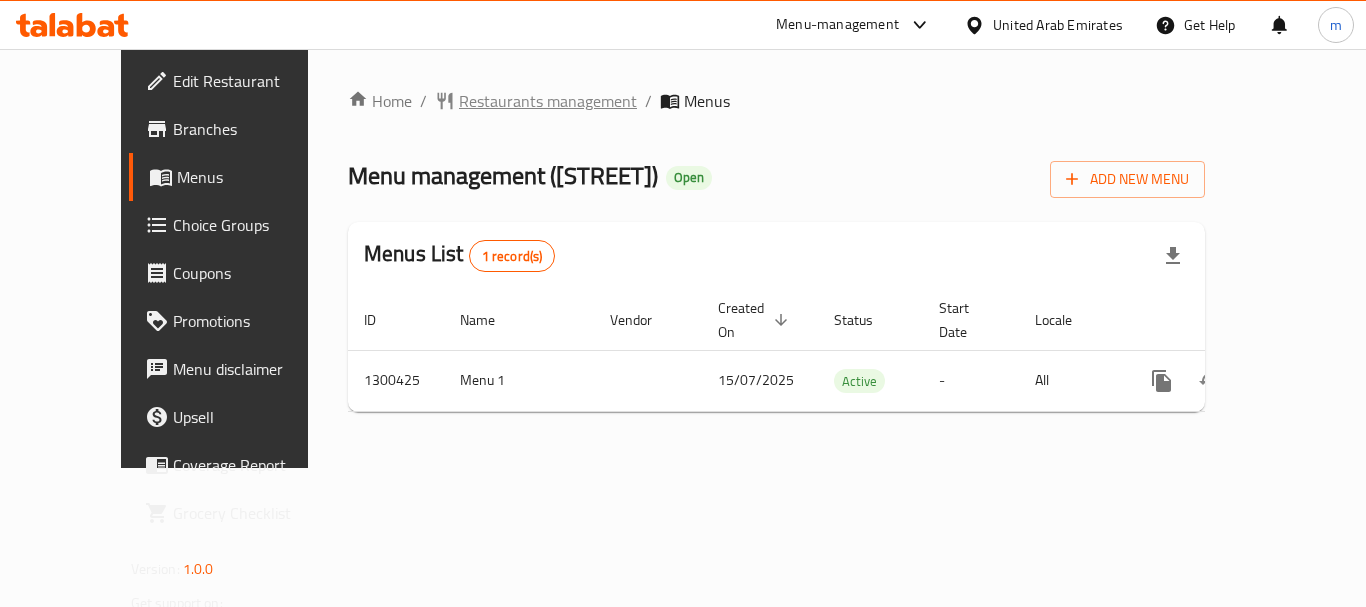 click on "Restaurants management" at bounding box center [548, 101] 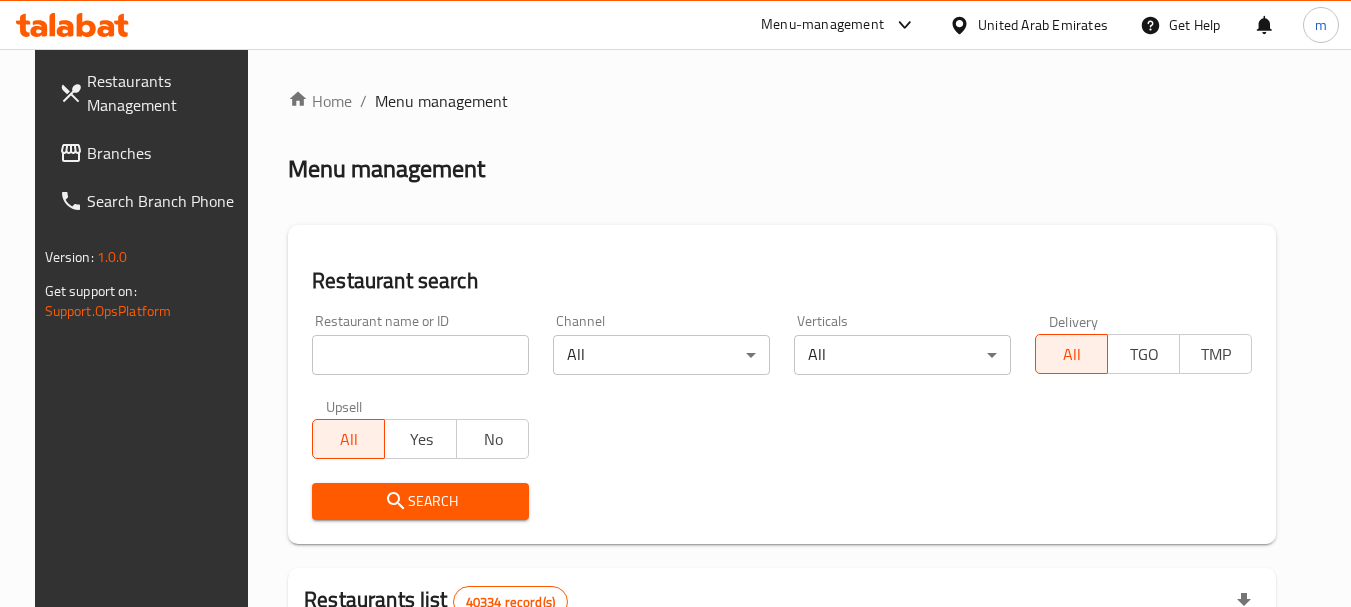 click at bounding box center (420, 355) 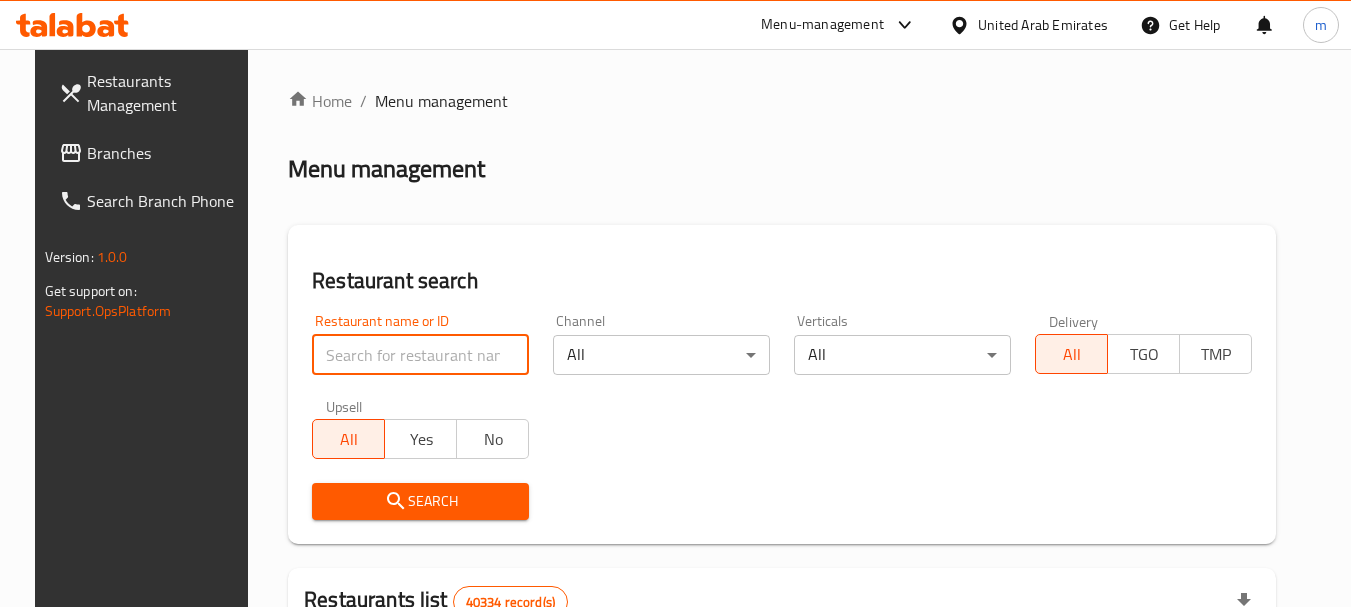 paste on "701670" 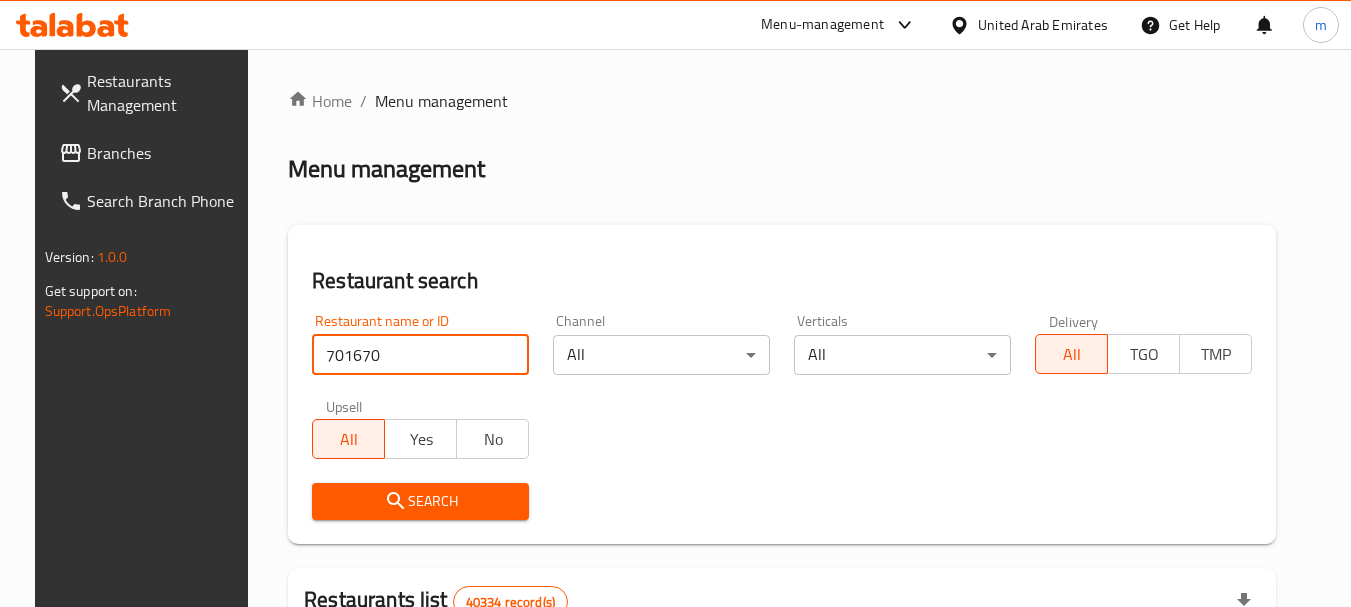 type on "701670" 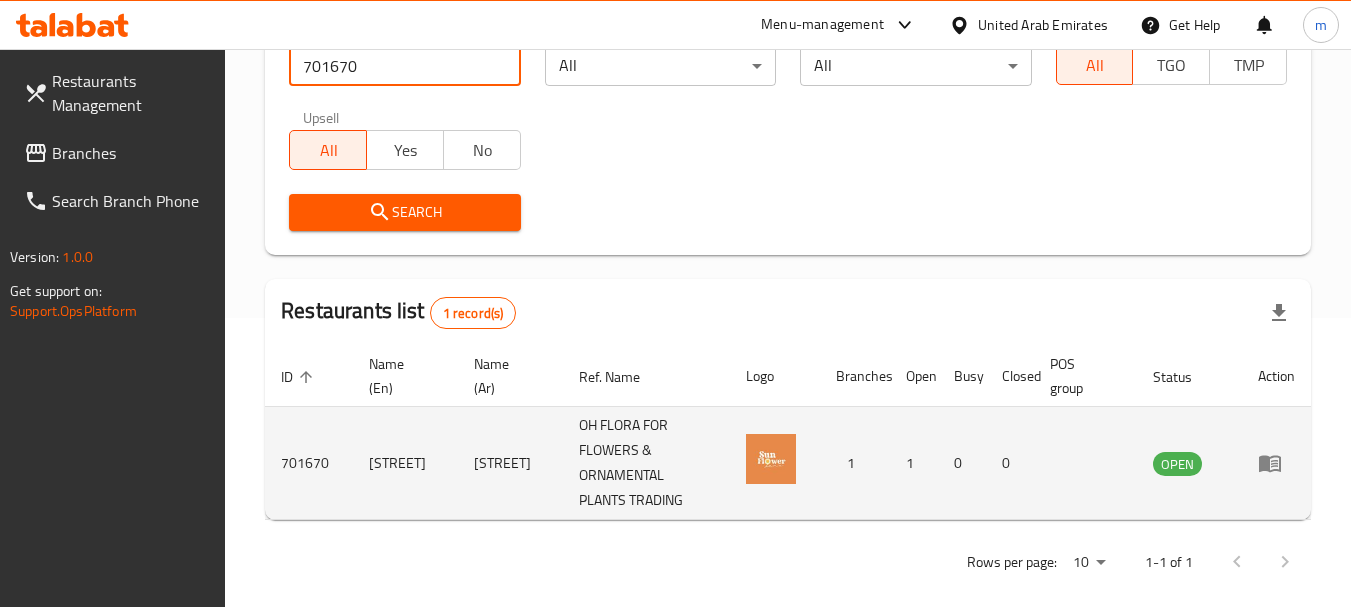 scroll, scrollTop: 310, scrollLeft: 0, axis: vertical 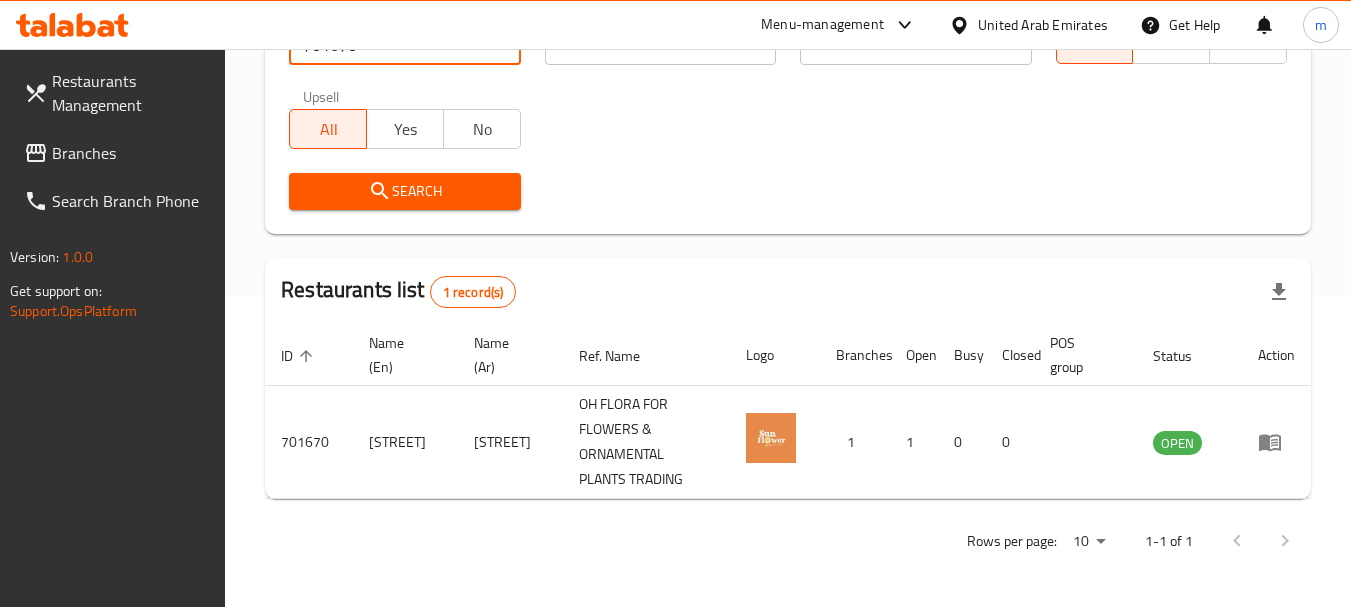 click on "Branches" at bounding box center (131, 153) 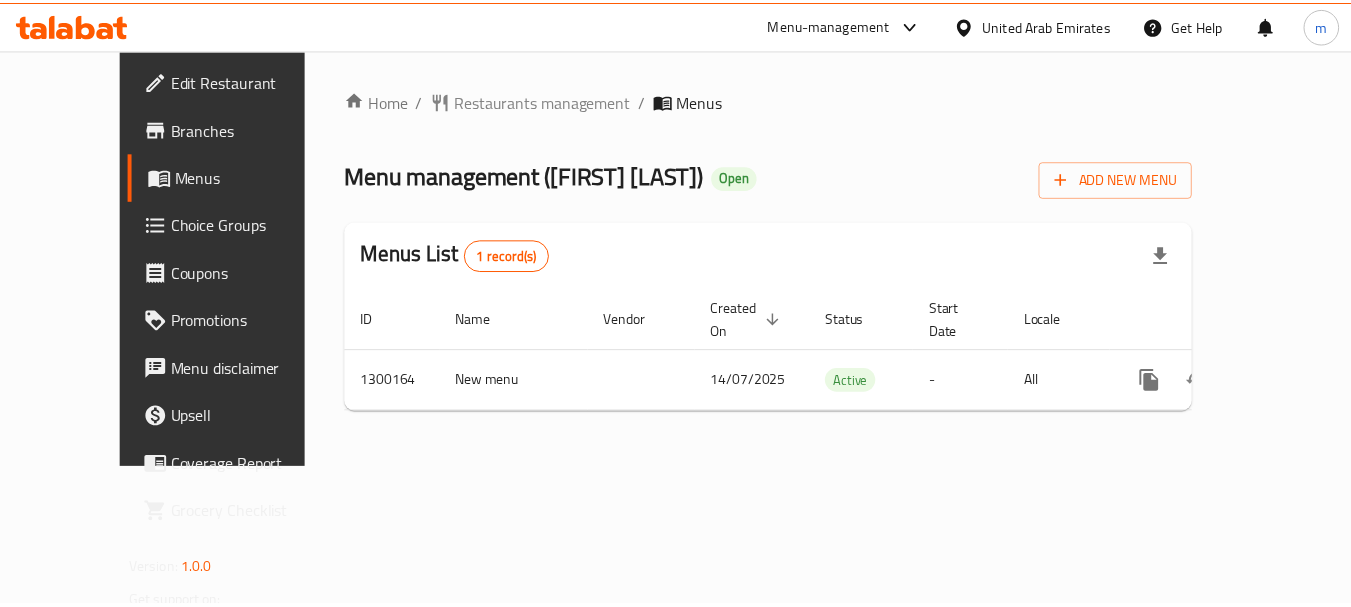 scroll, scrollTop: 0, scrollLeft: 0, axis: both 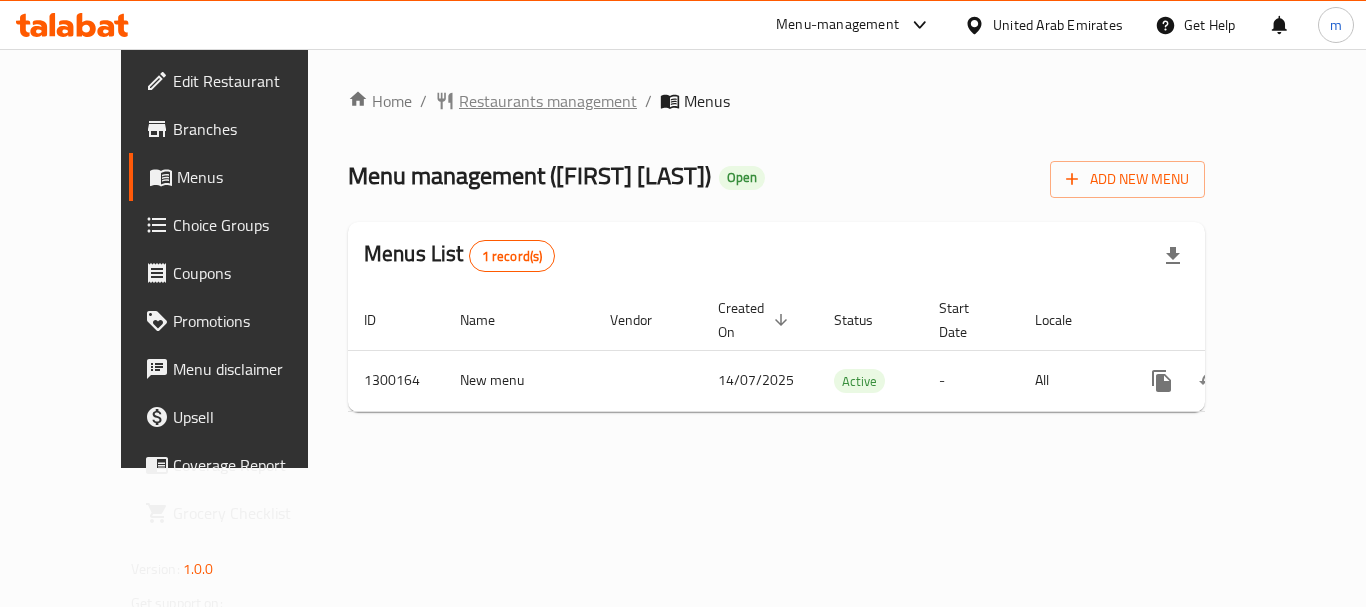 click on "Restaurants management" at bounding box center (548, 101) 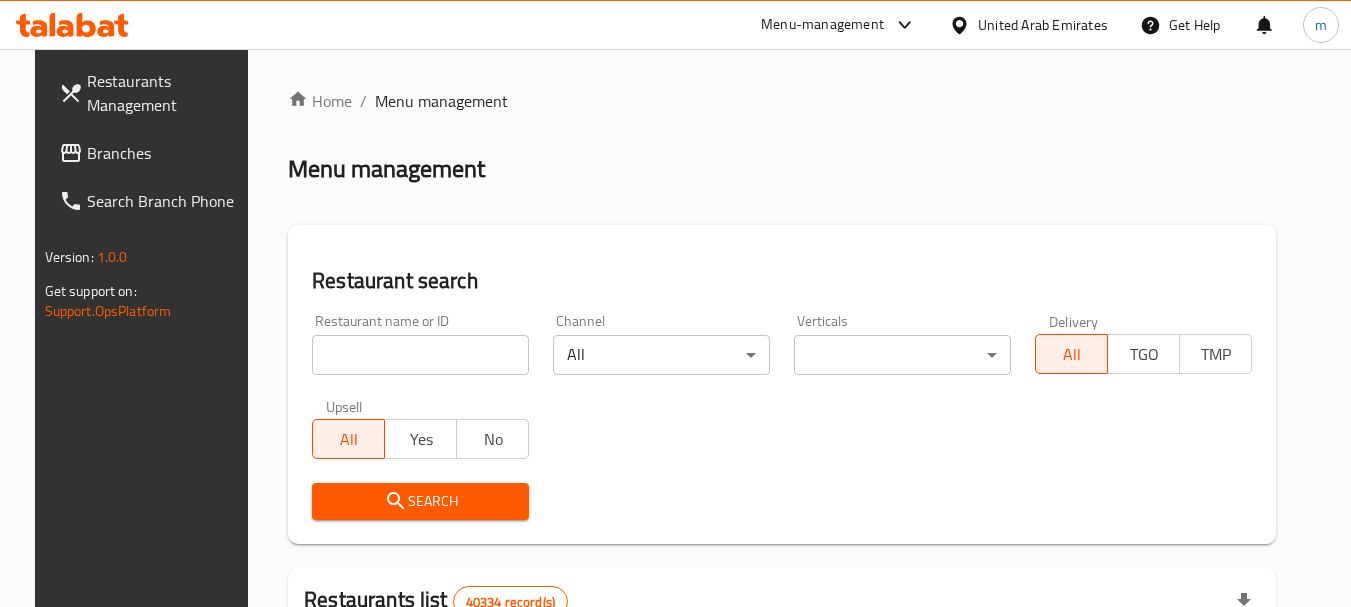 click at bounding box center [420, 355] 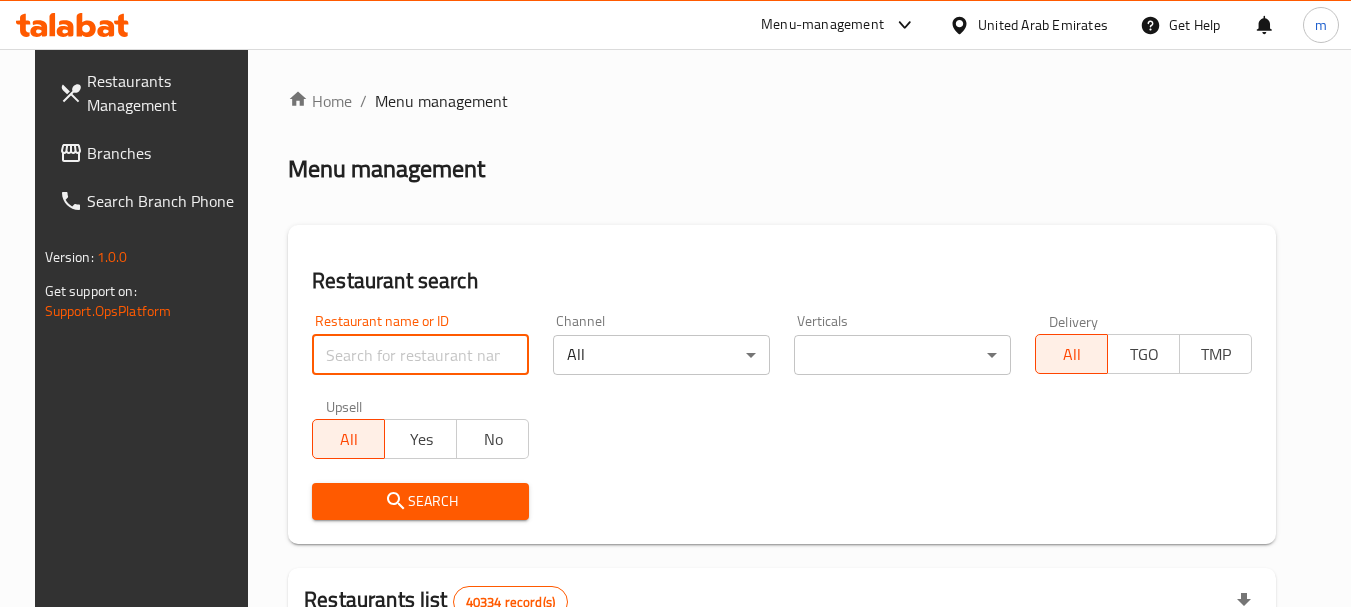 paste on "701668" 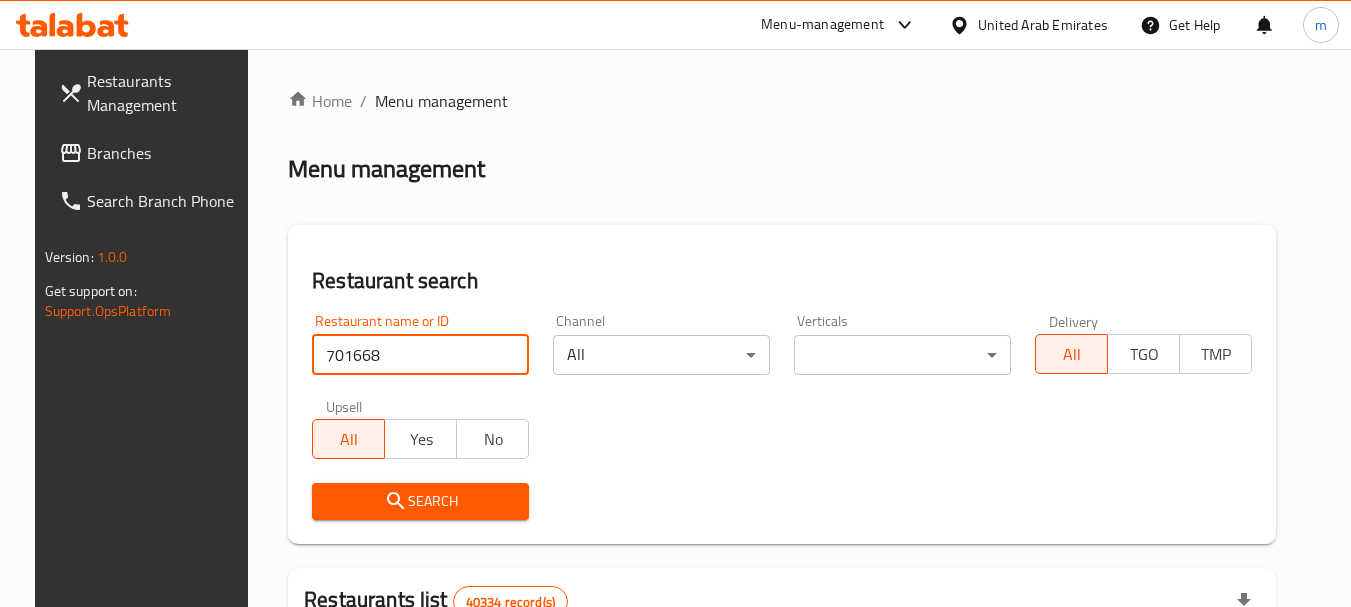 type on "701668" 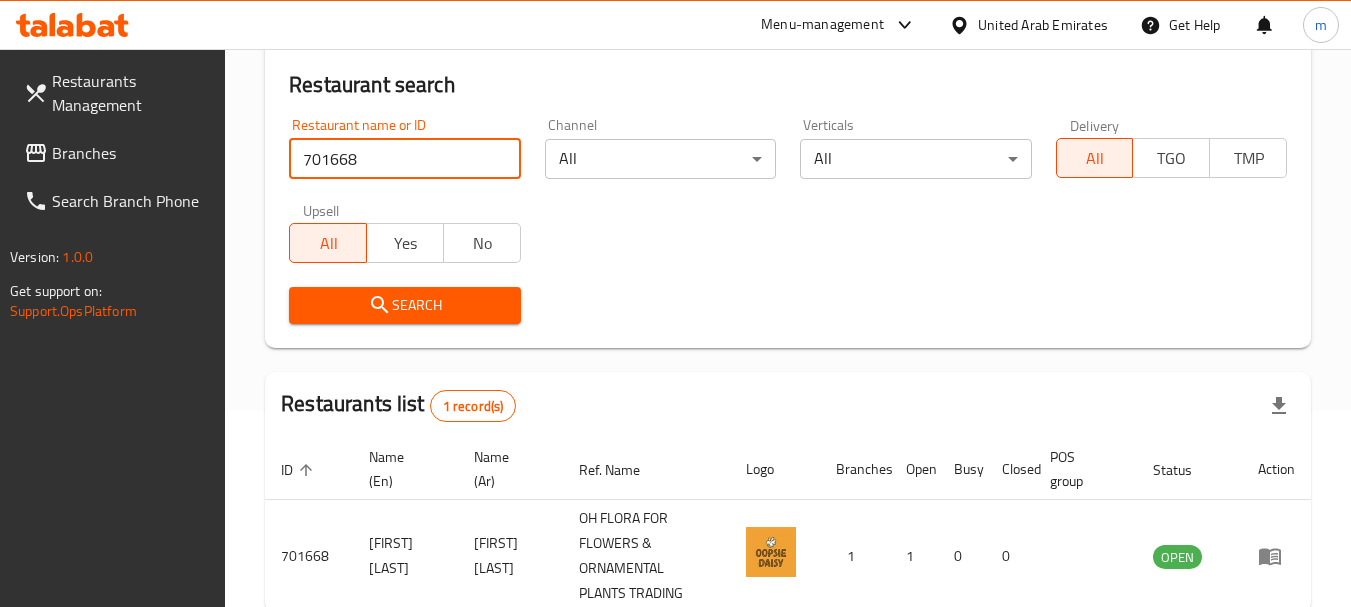 scroll, scrollTop: 310, scrollLeft: 0, axis: vertical 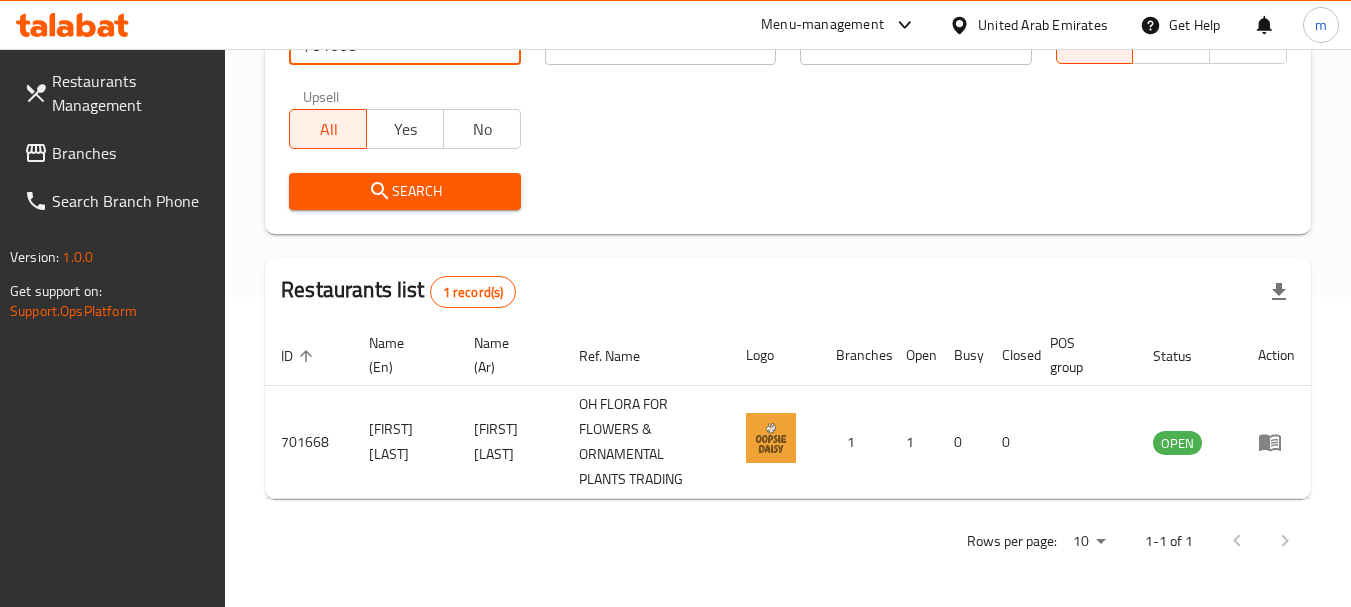 click on "Branches" at bounding box center [131, 153] 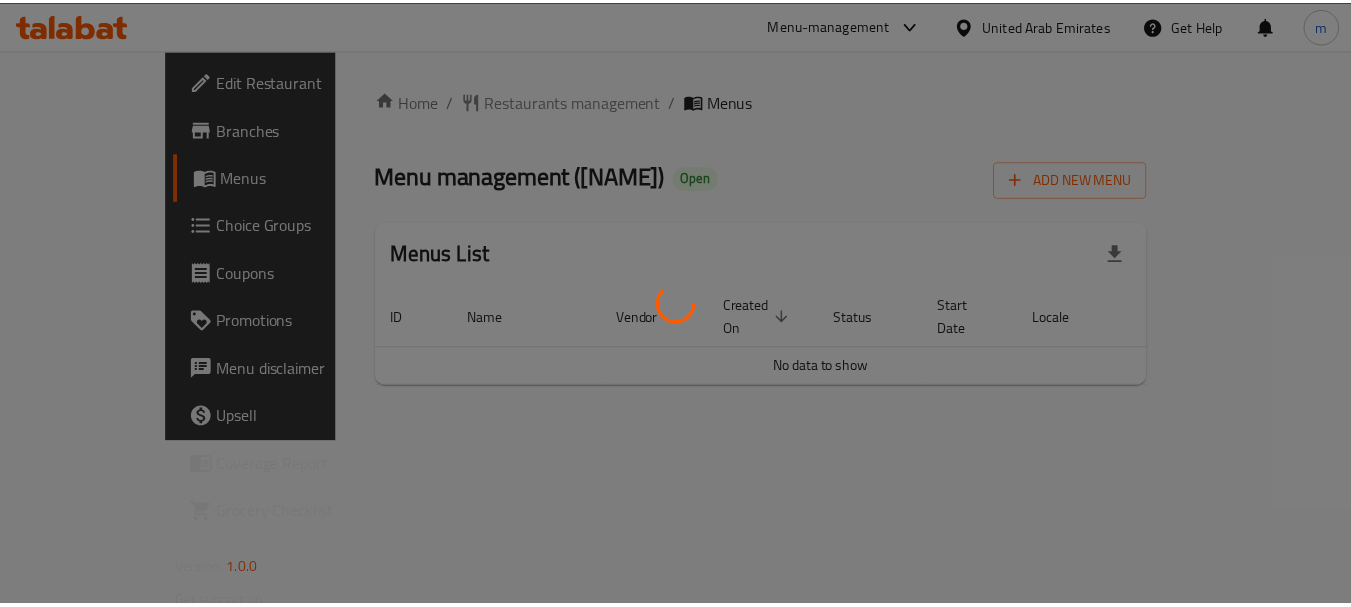 scroll, scrollTop: 0, scrollLeft: 0, axis: both 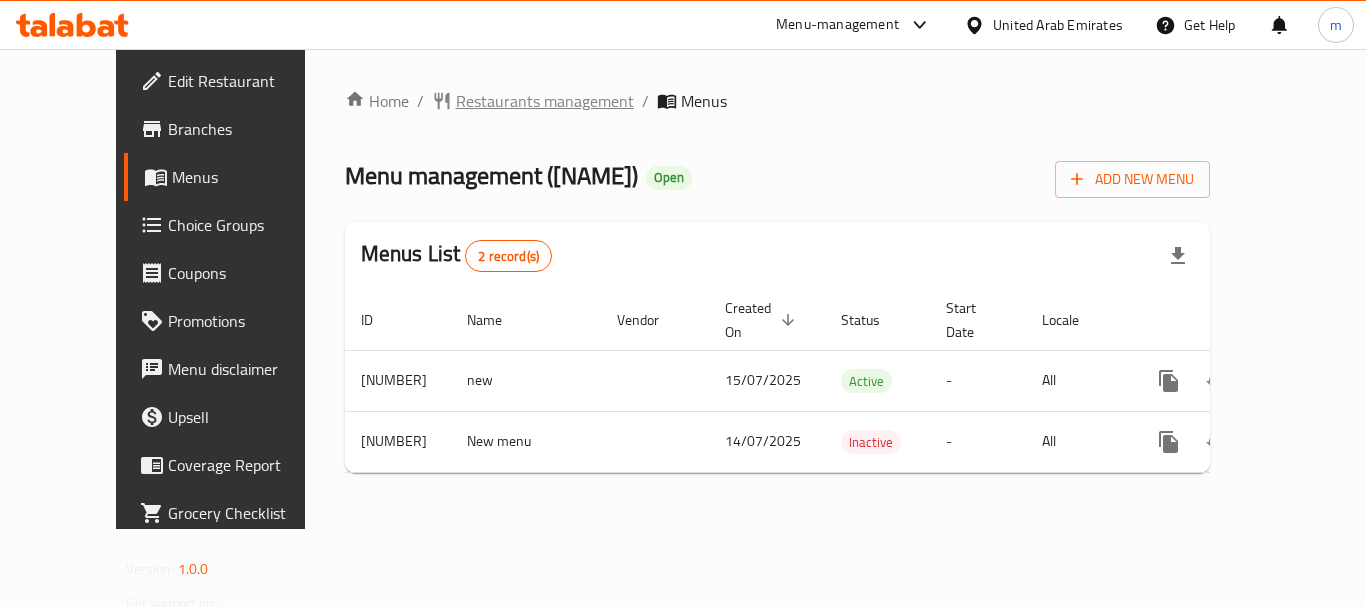 click on "Restaurants management" at bounding box center (545, 101) 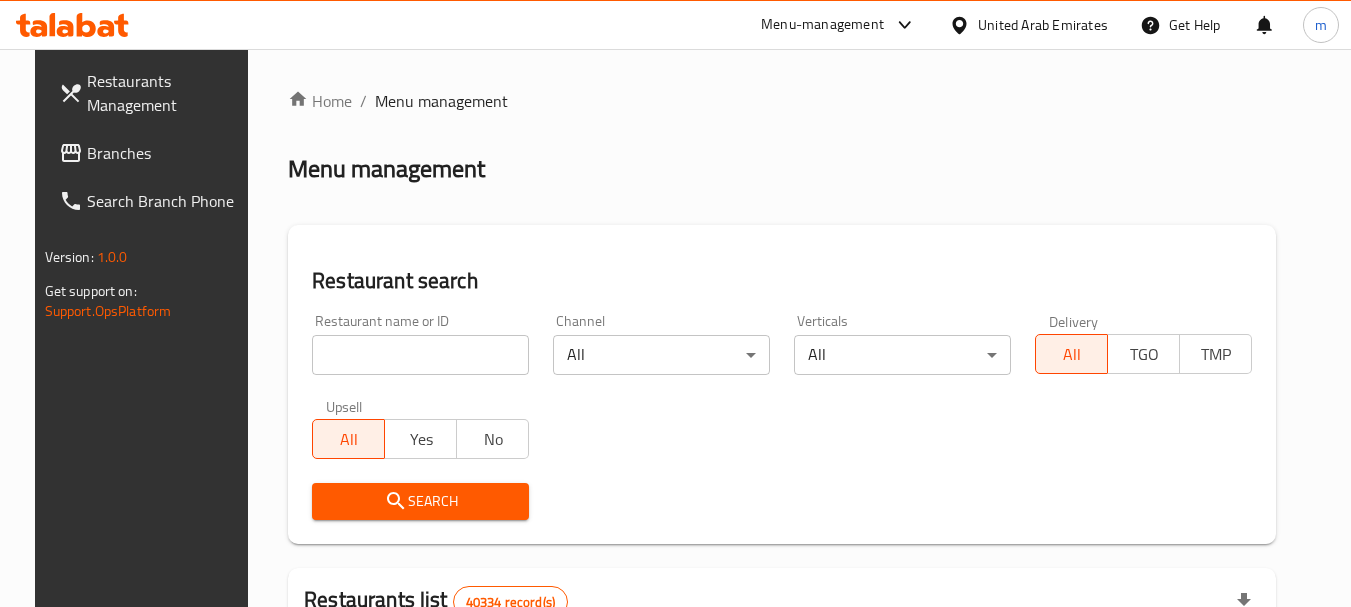 click at bounding box center [420, 355] 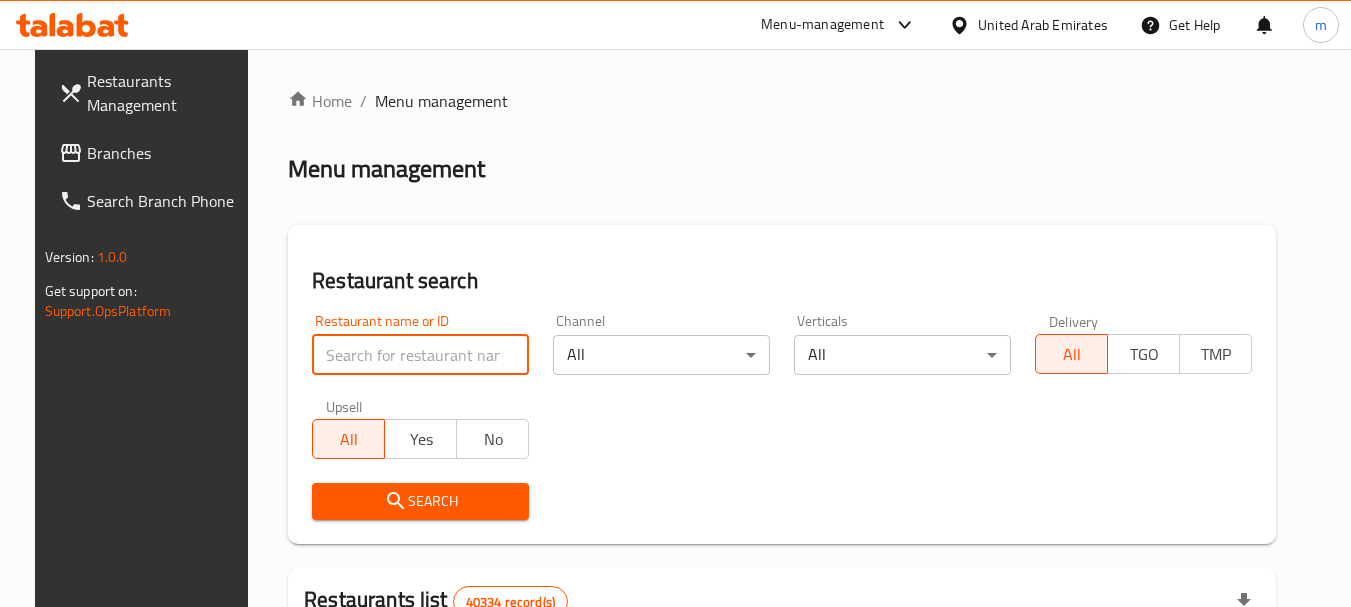 paste on "[NUMBER]" 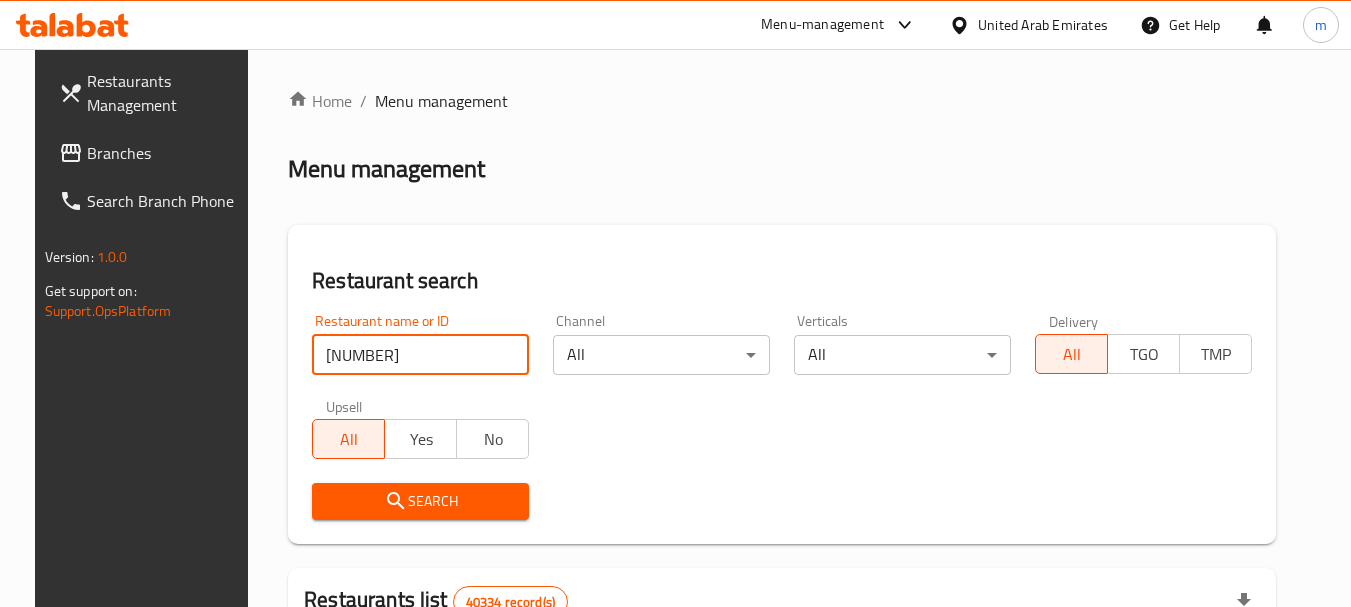type on "[NUMBER]" 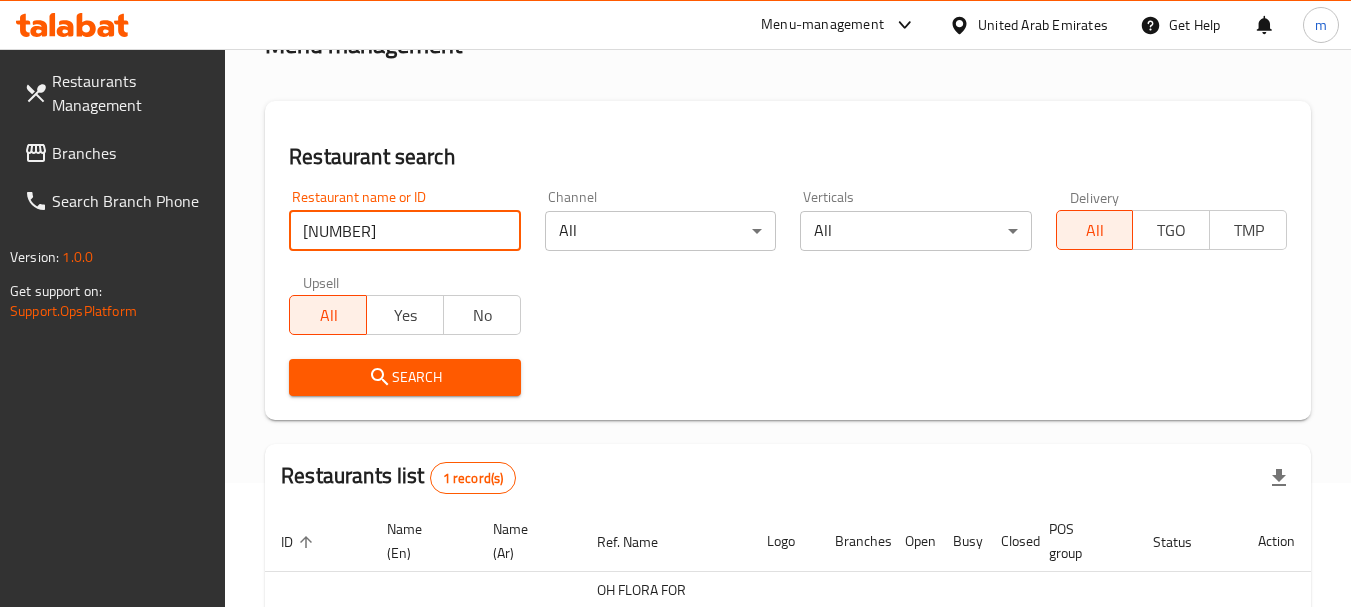 scroll, scrollTop: 310, scrollLeft: 0, axis: vertical 